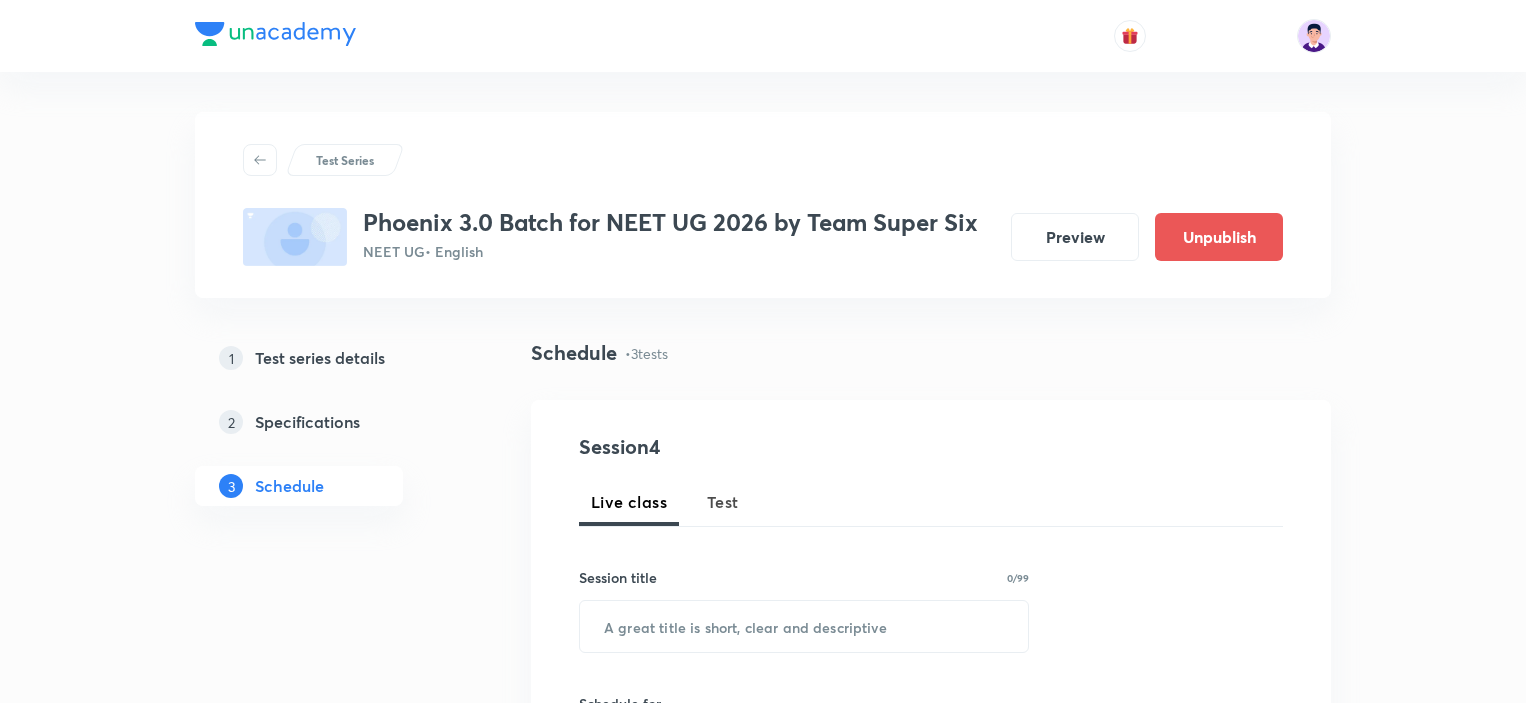 scroll, scrollTop: 776, scrollLeft: 0, axis: vertical 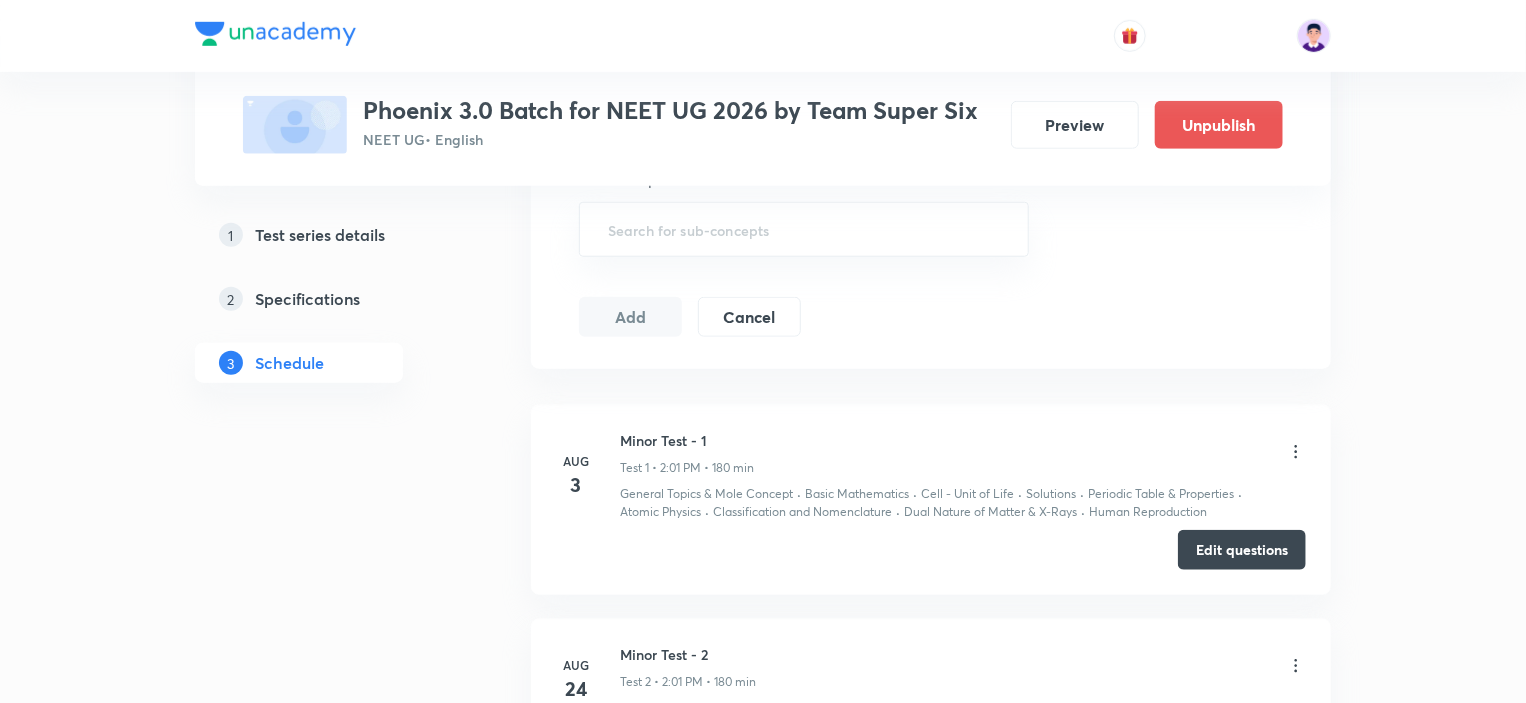 click 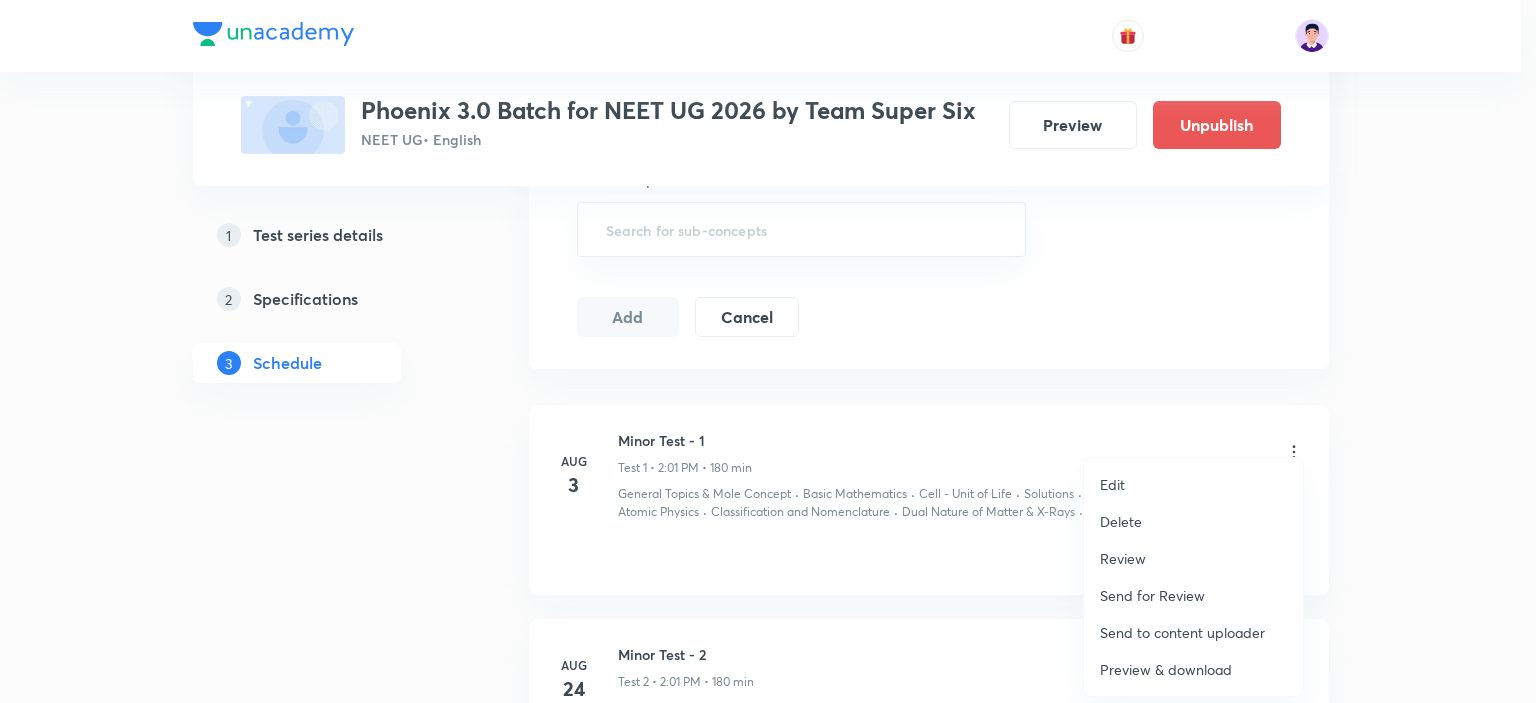 click at bounding box center (768, 351) 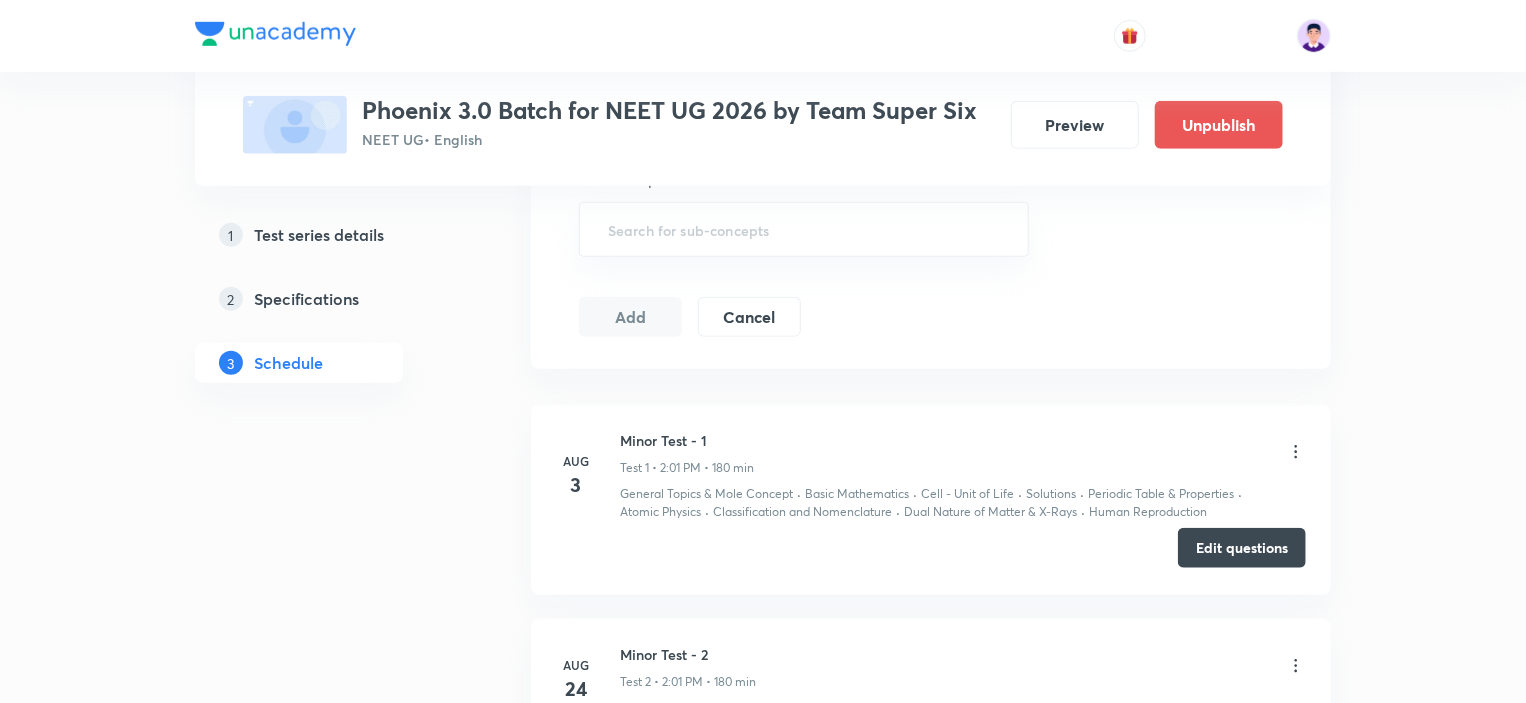 click on "Edit questions" at bounding box center [1242, 548] 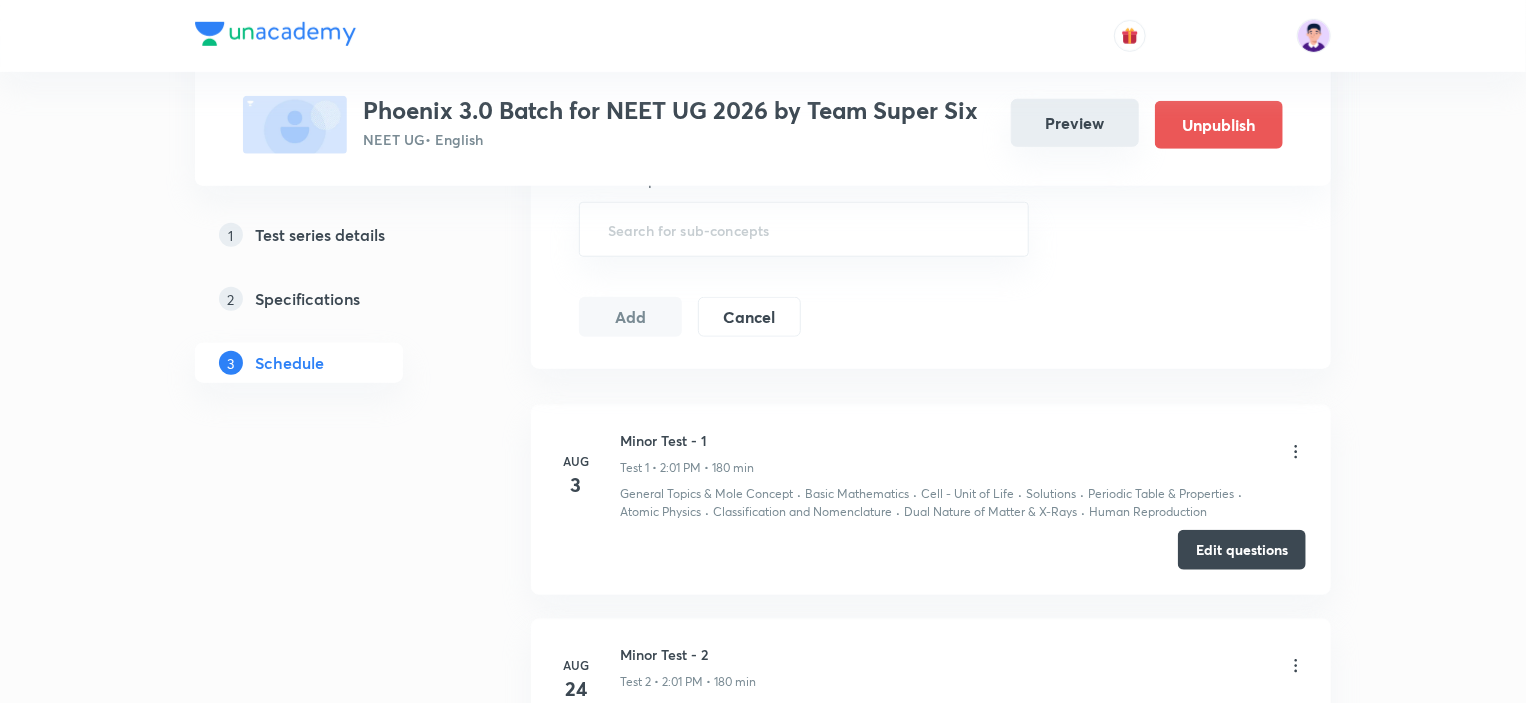 click on "Preview" at bounding box center (1075, 123) 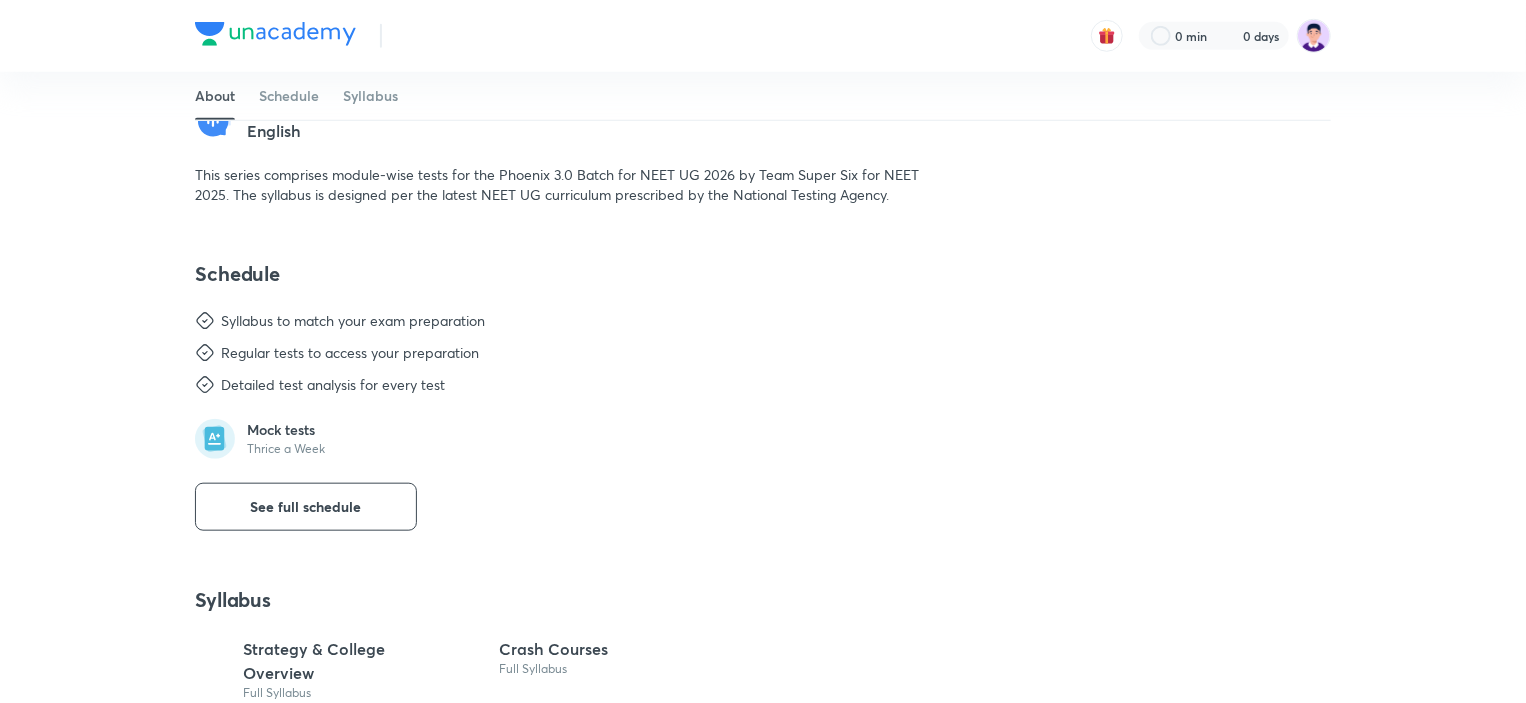 scroll, scrollTop: 0, scrollLeft: 0, axis: both 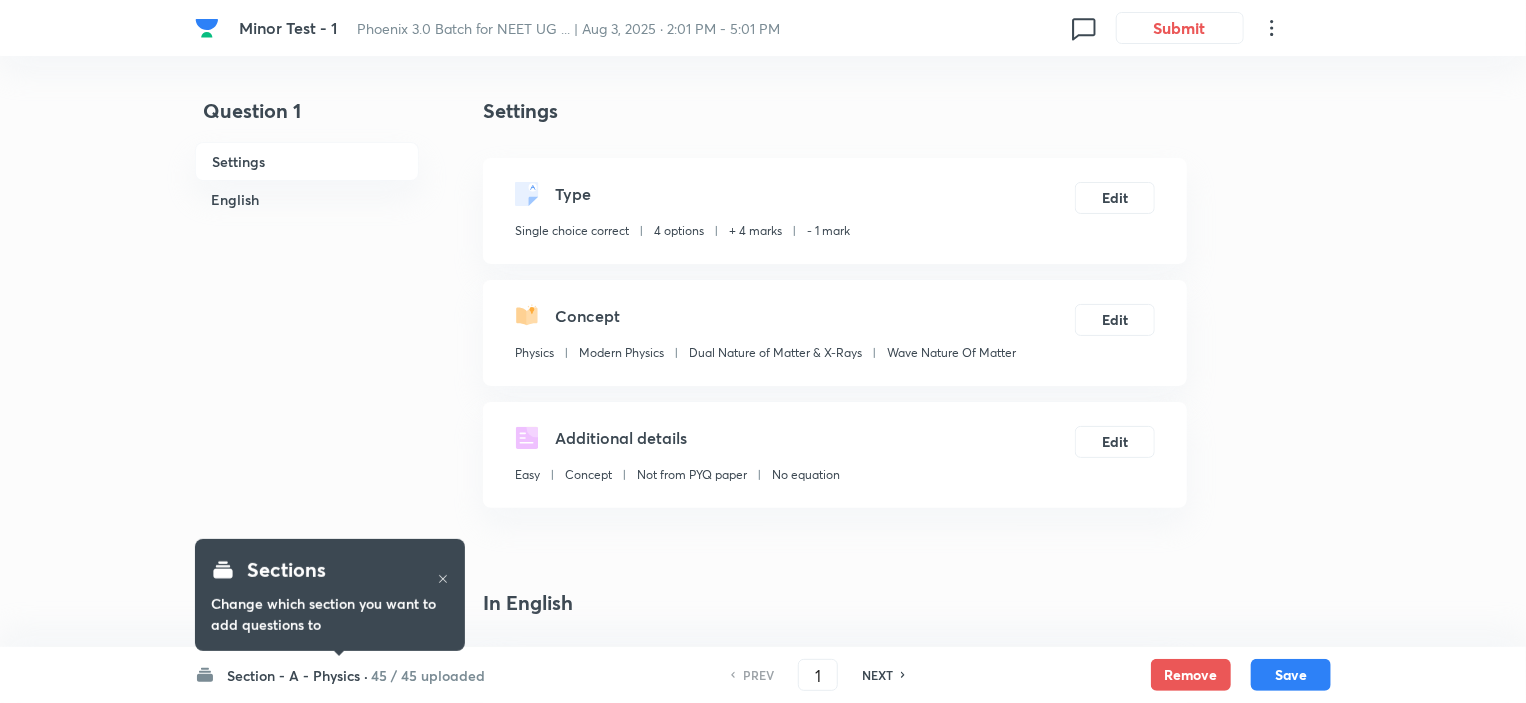 checkbox on "true" 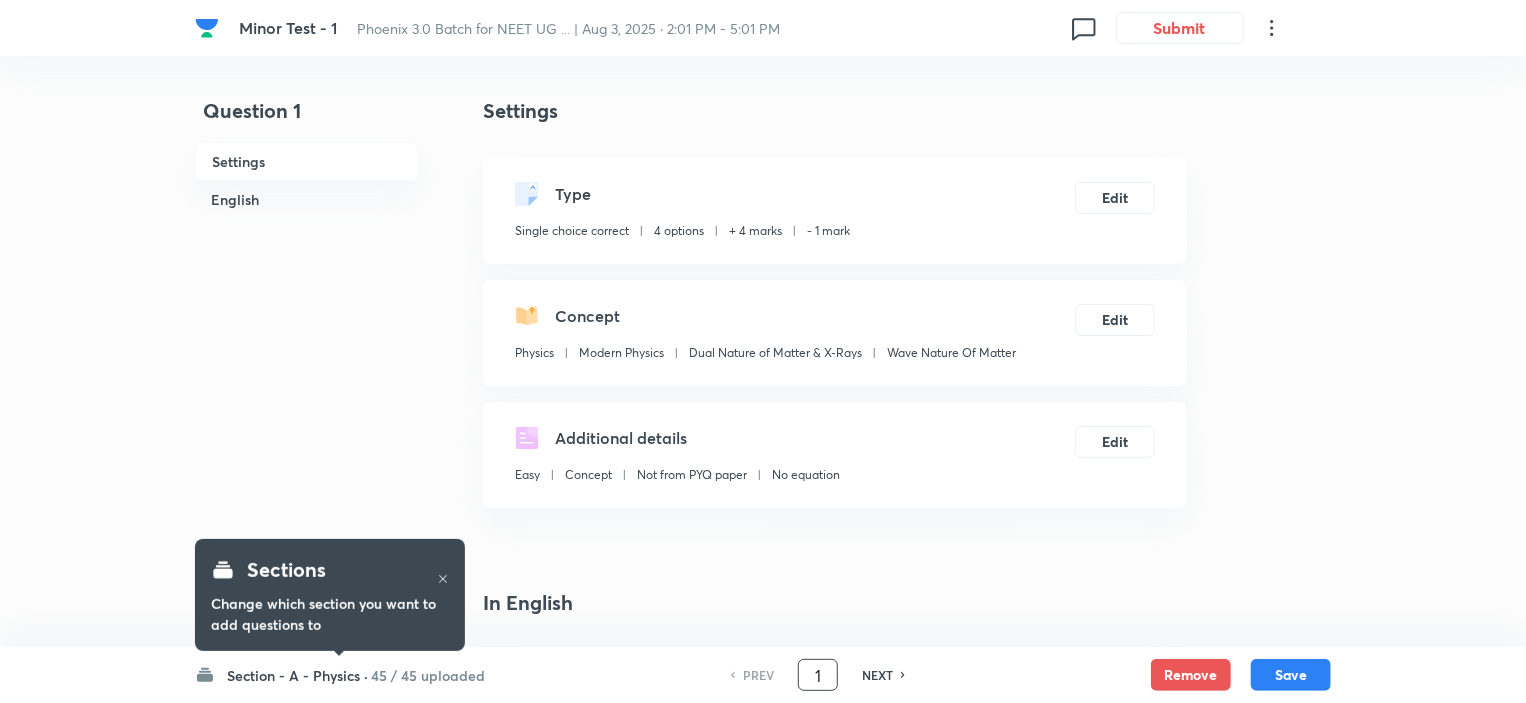 click on "1" at bounding box center (818, 675) 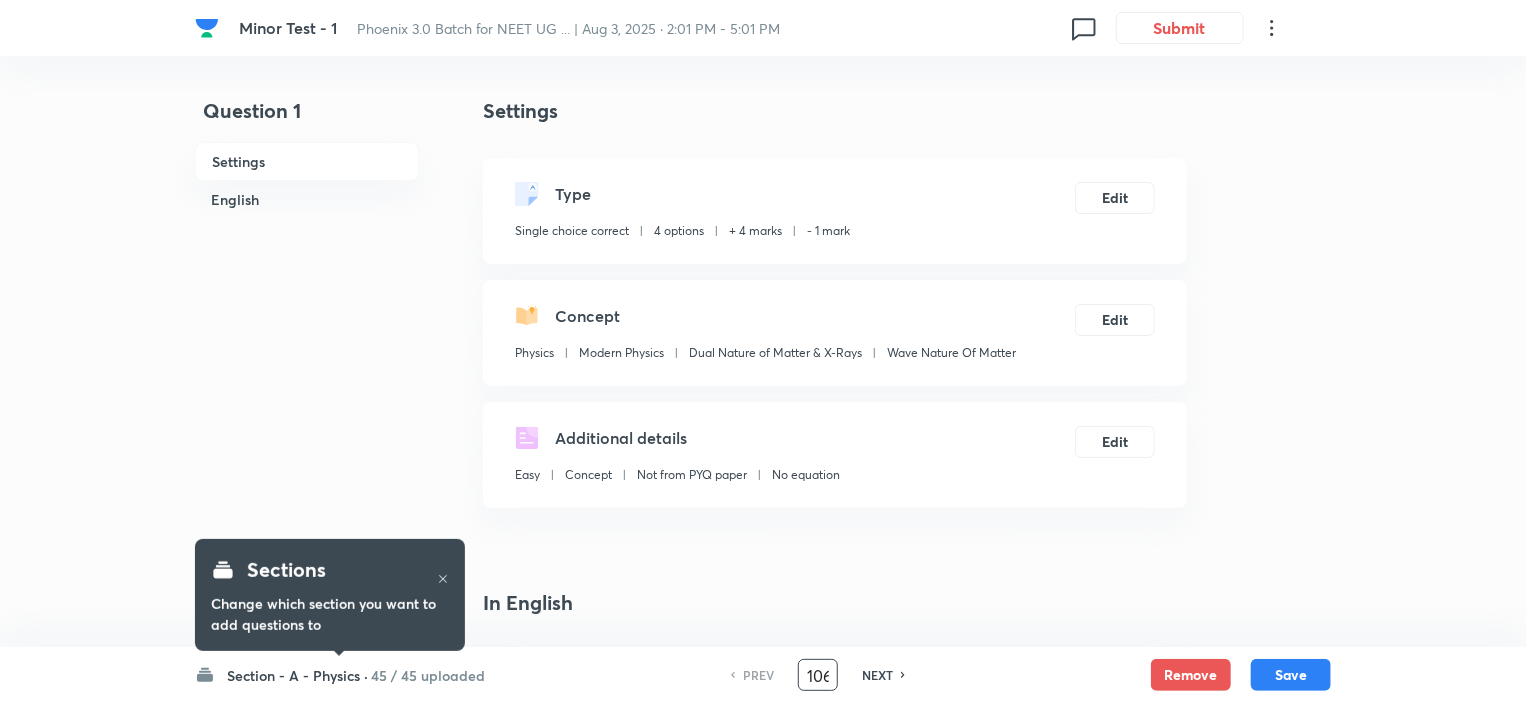 scroll, scrollTop: 0, scrollLeft: 2, axis: horizontal 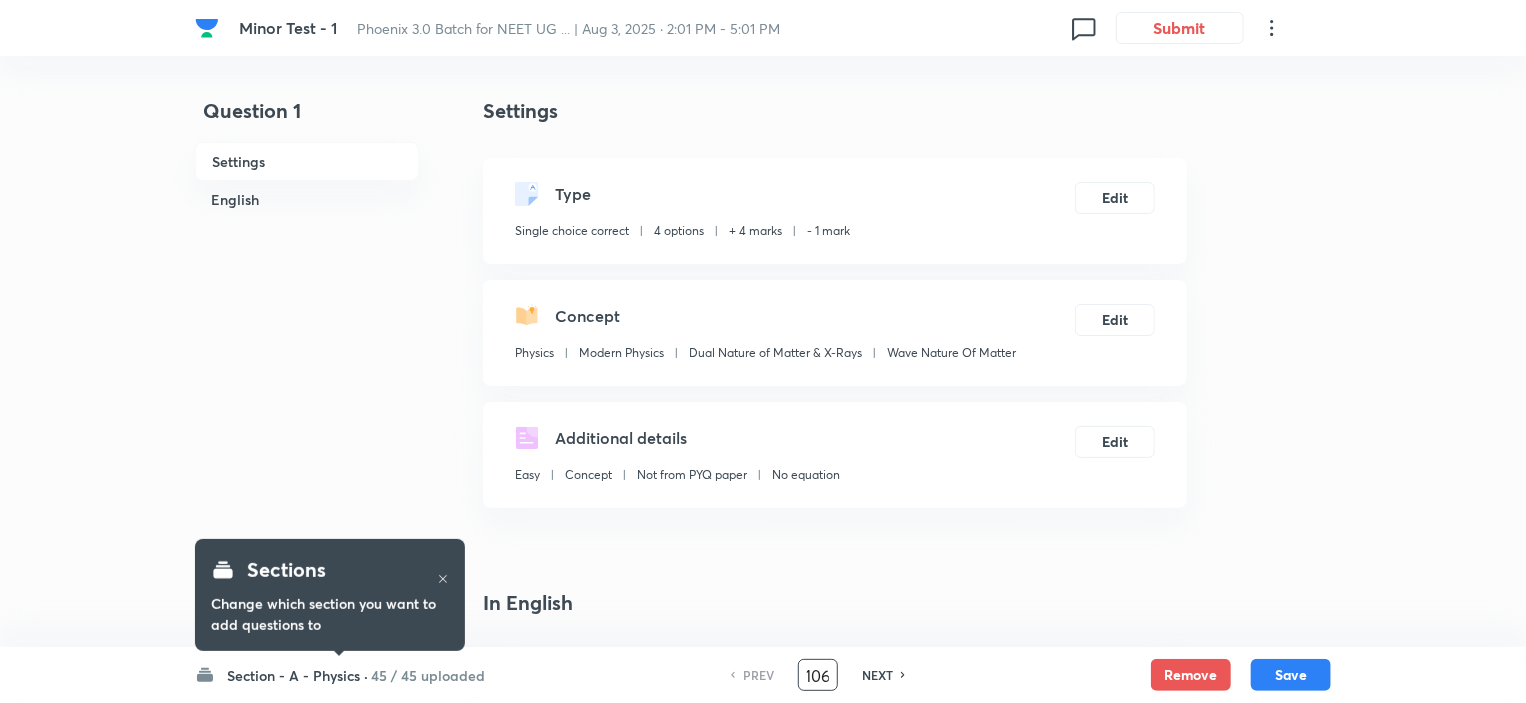 type on "106" 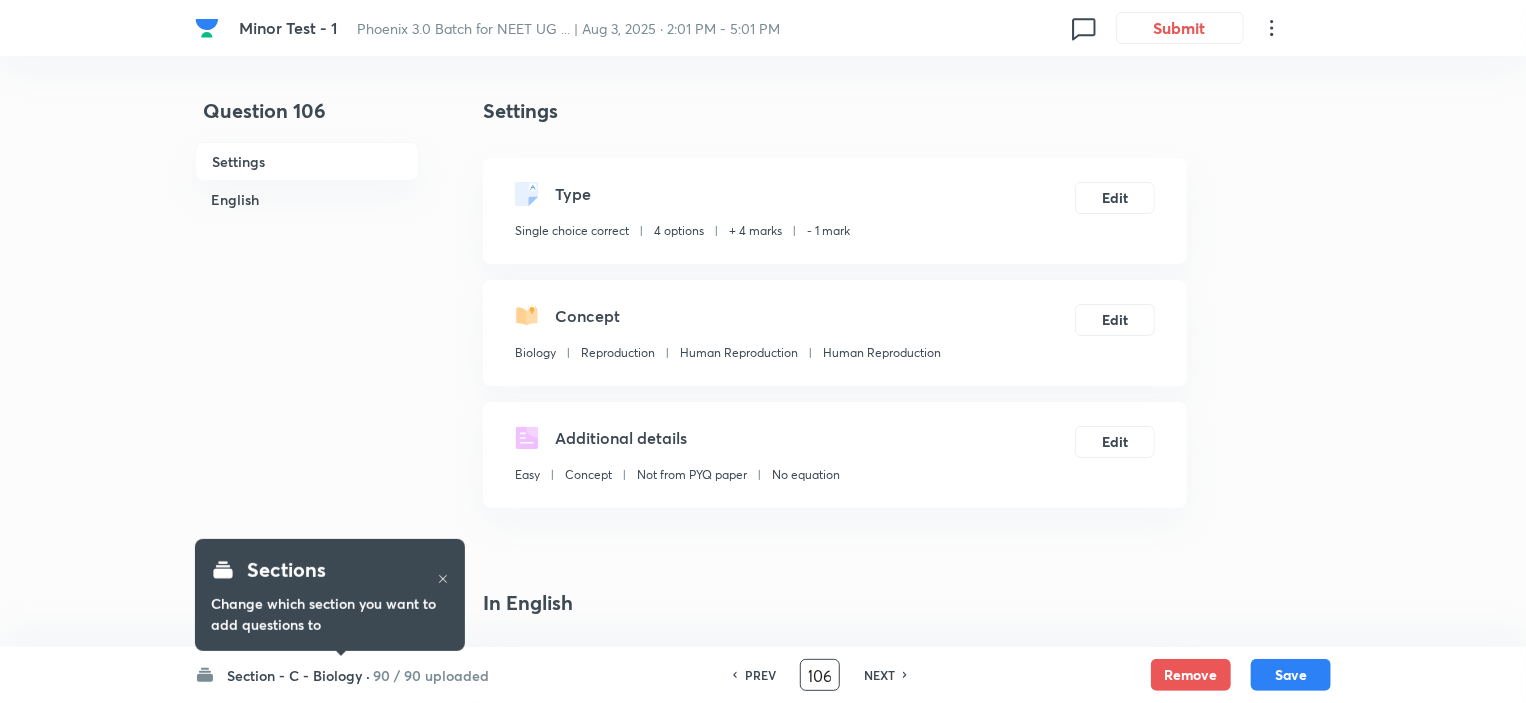 checkbox on "false" 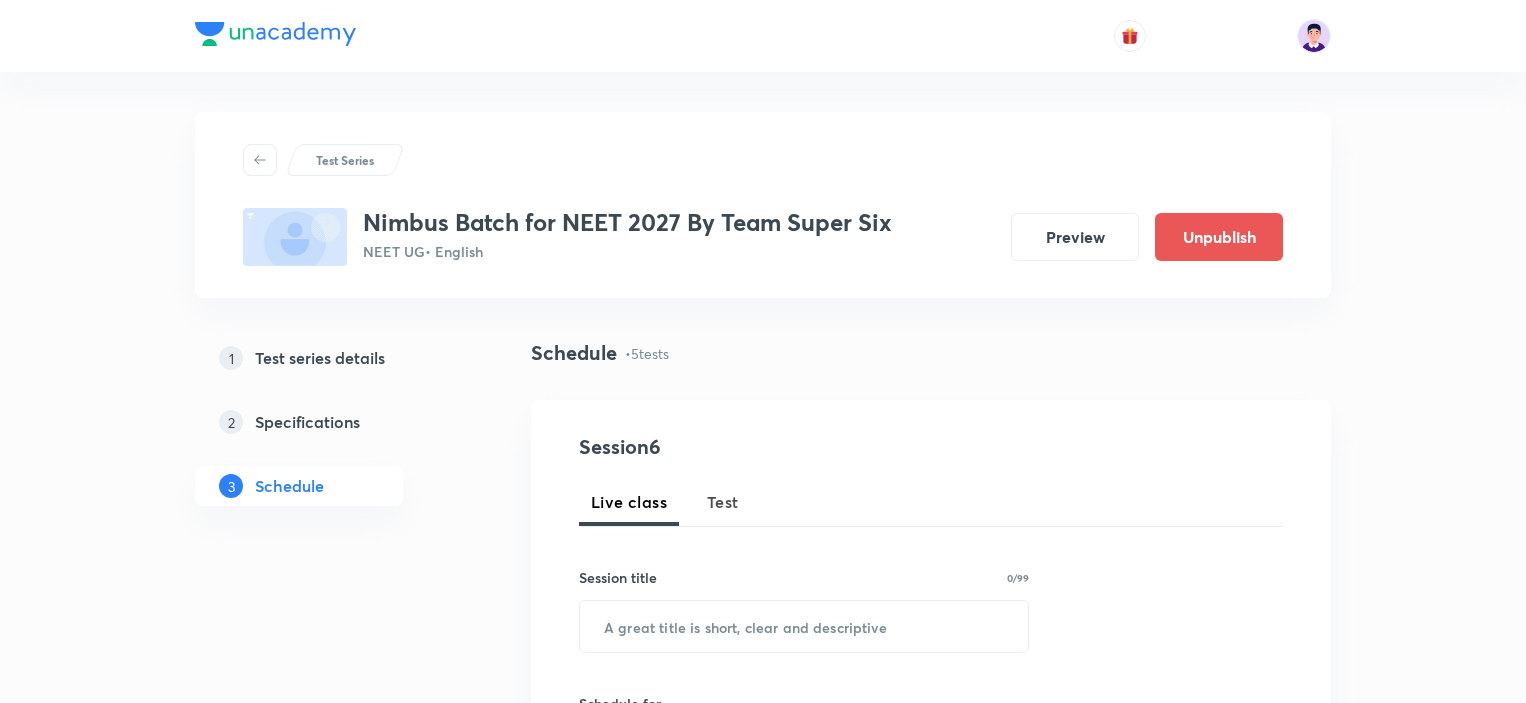 scroll, scrollTop: 1517, scrollLeft: 0, axis: vertical 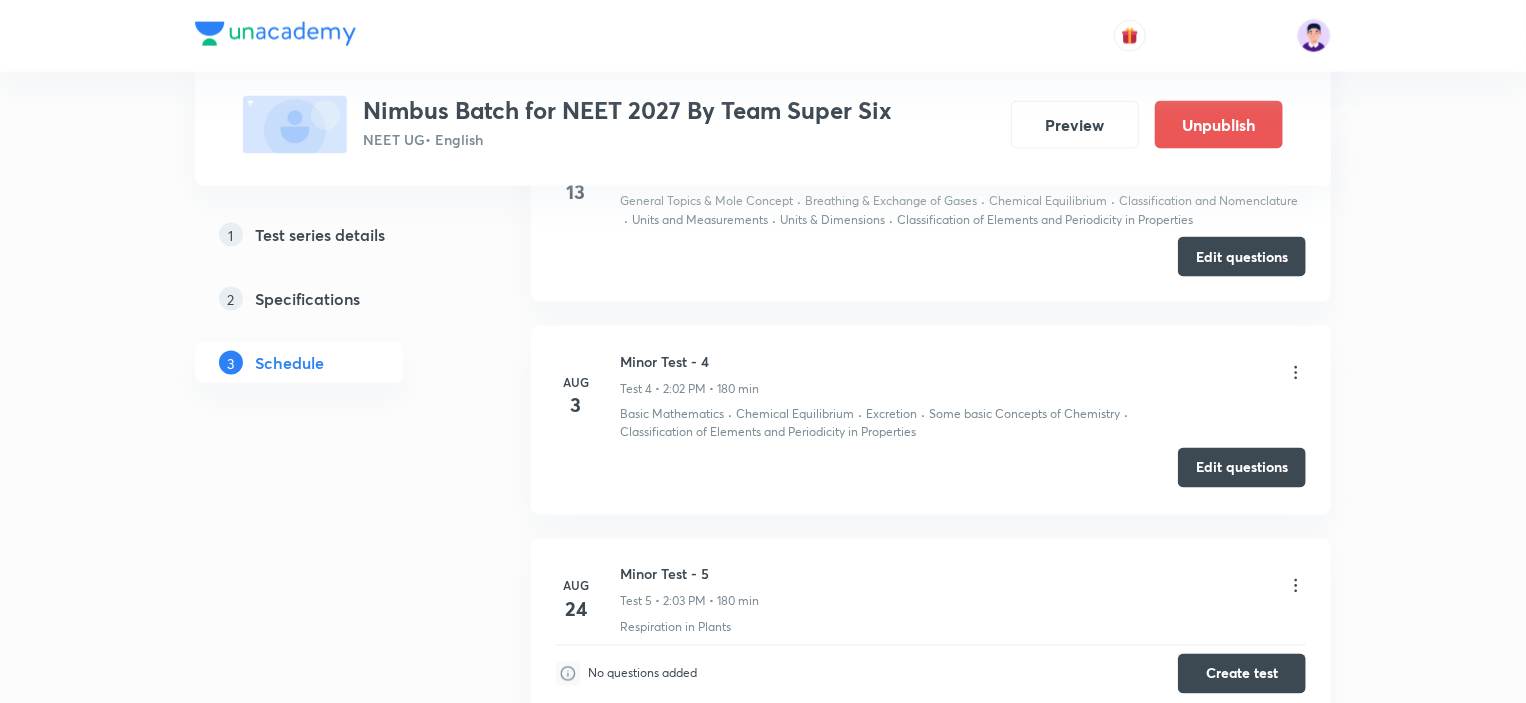 click on "Edit questions" at bounding box center (1242, 468) 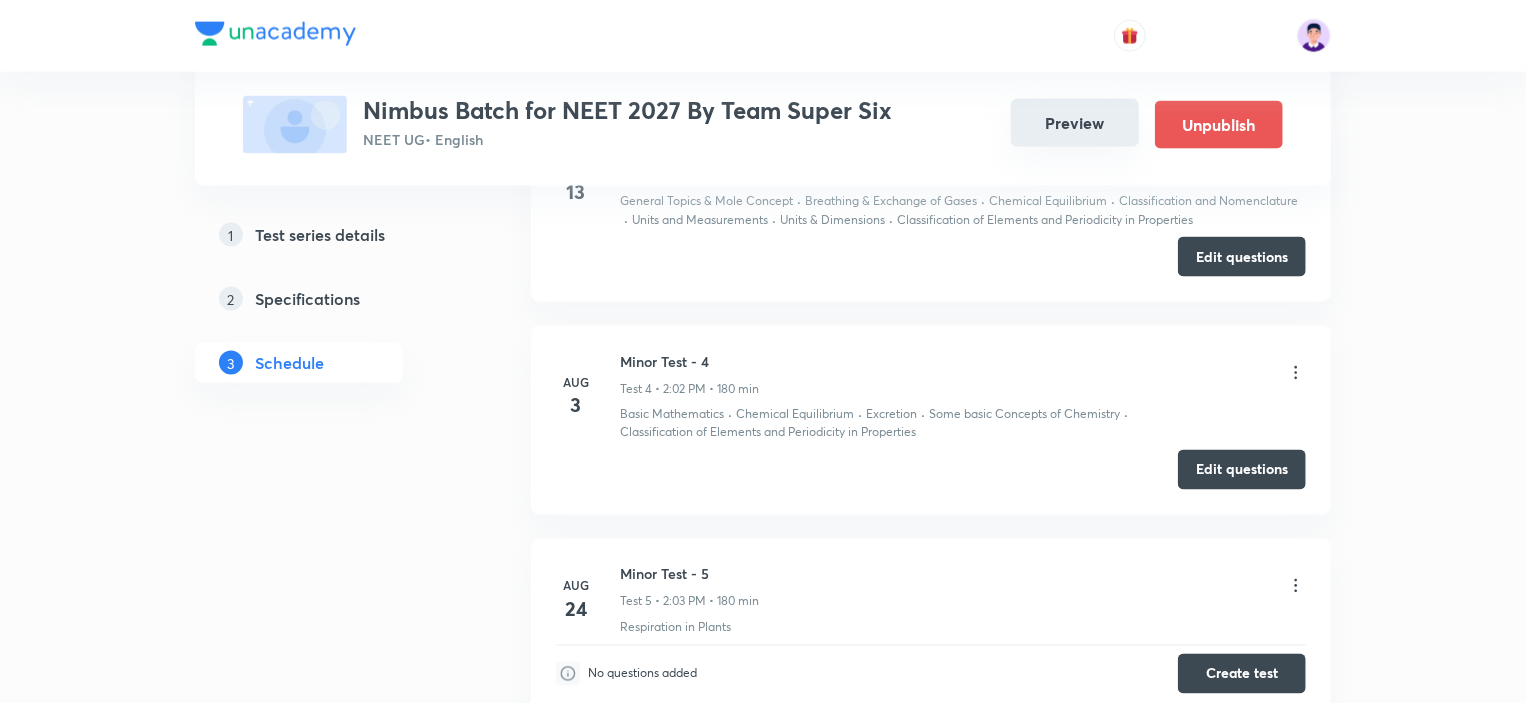 click on "Preview" at bounding box center (1075, 123) 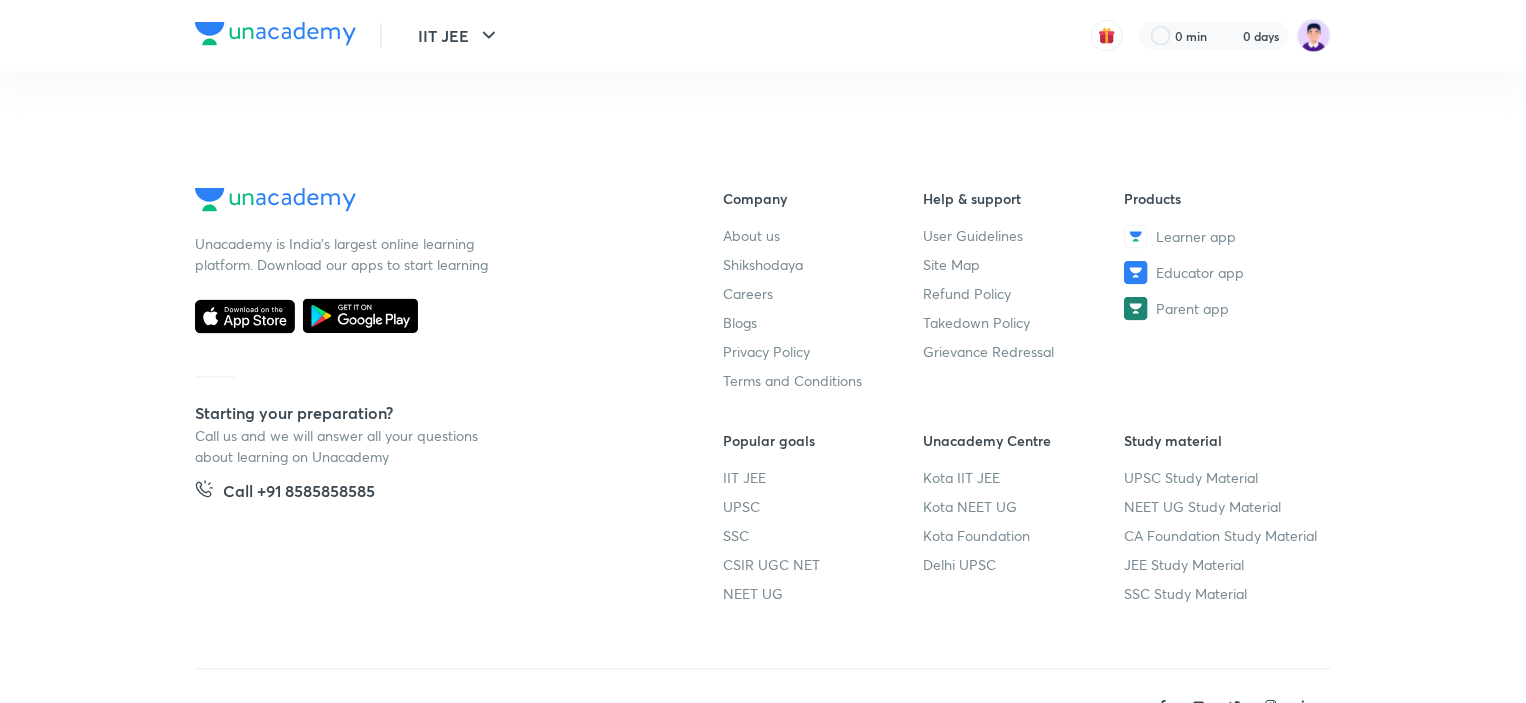scroll, scrollTop: 0, scrollLeft: 0, axis: both 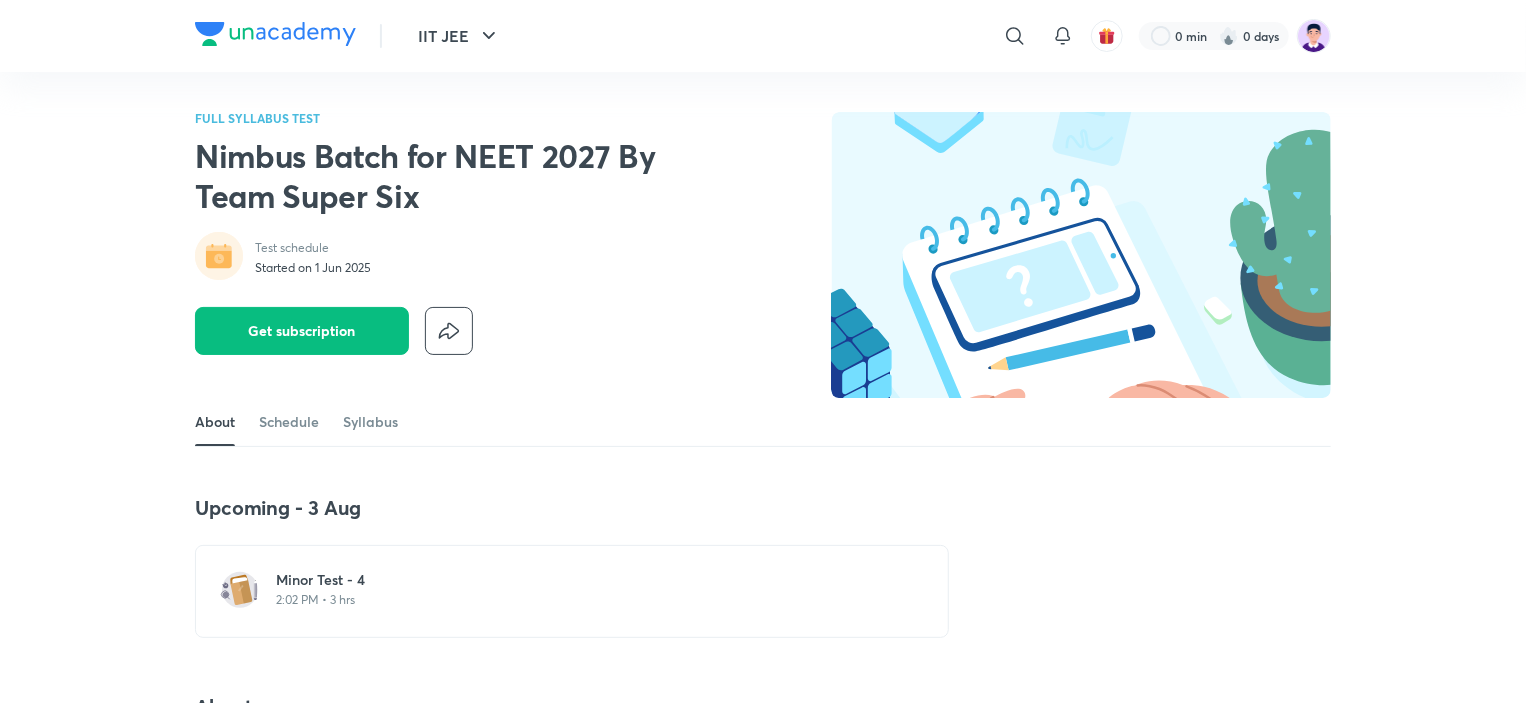 click on "Minor Test - 4 [TIME] • 3 hrs" at bounding box center (572, 591) 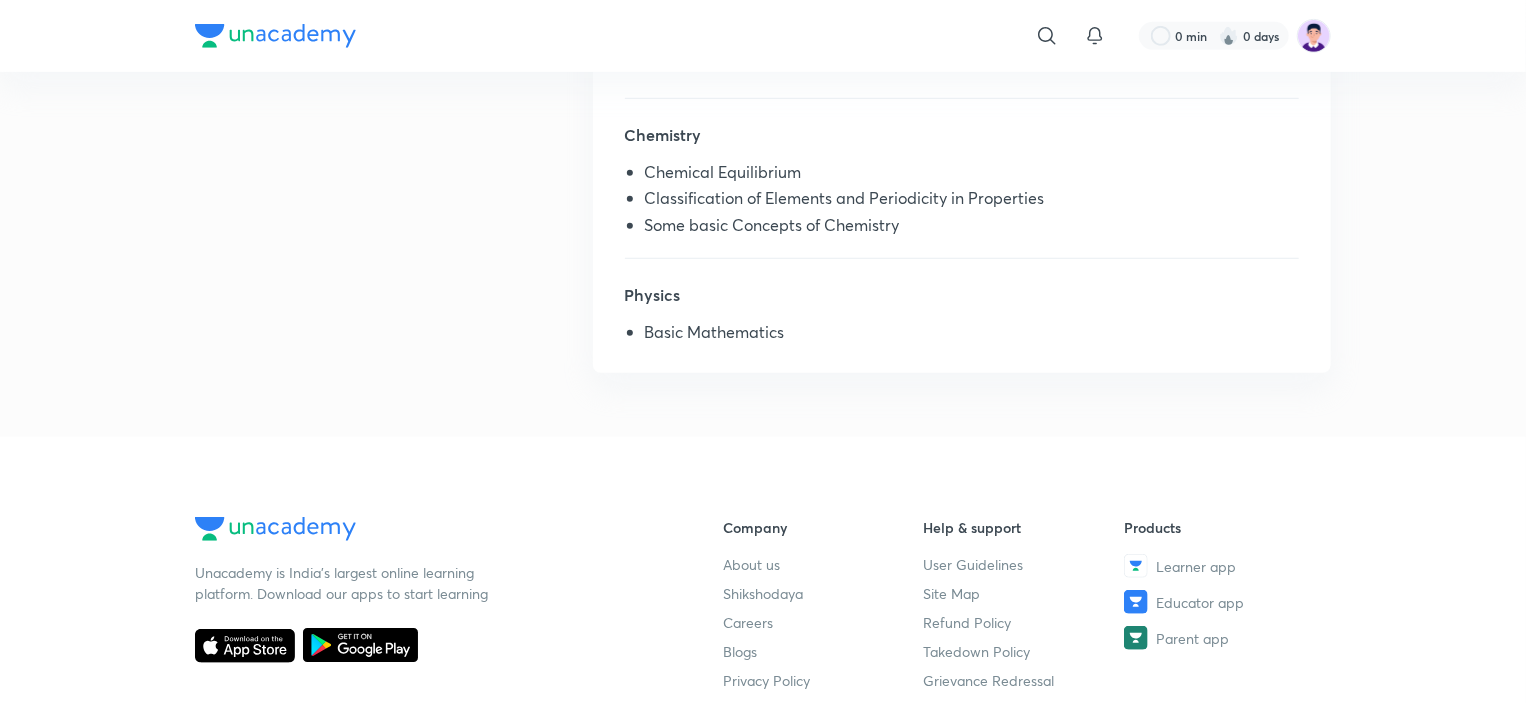 scroll, scrollTop: 400, scrollLeft: 0, axis: vertical 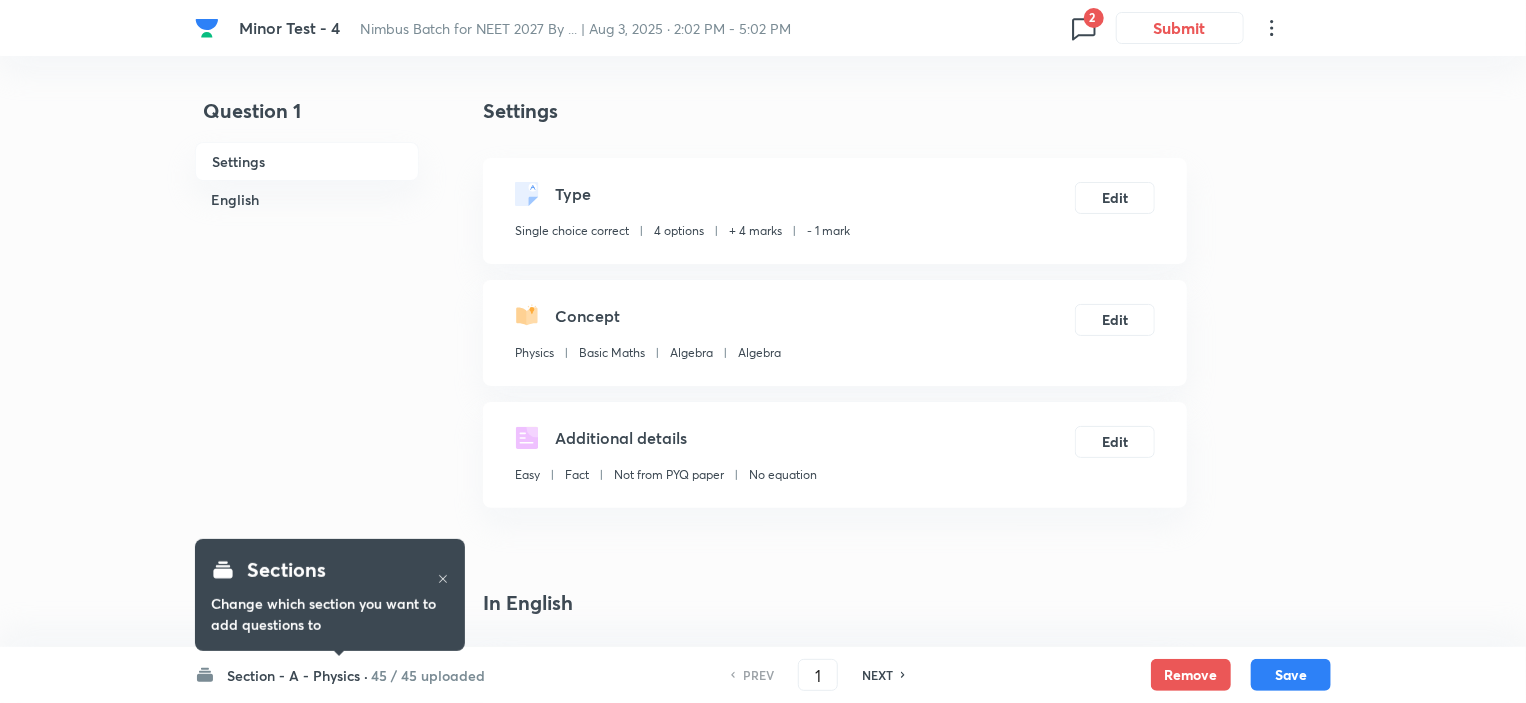click 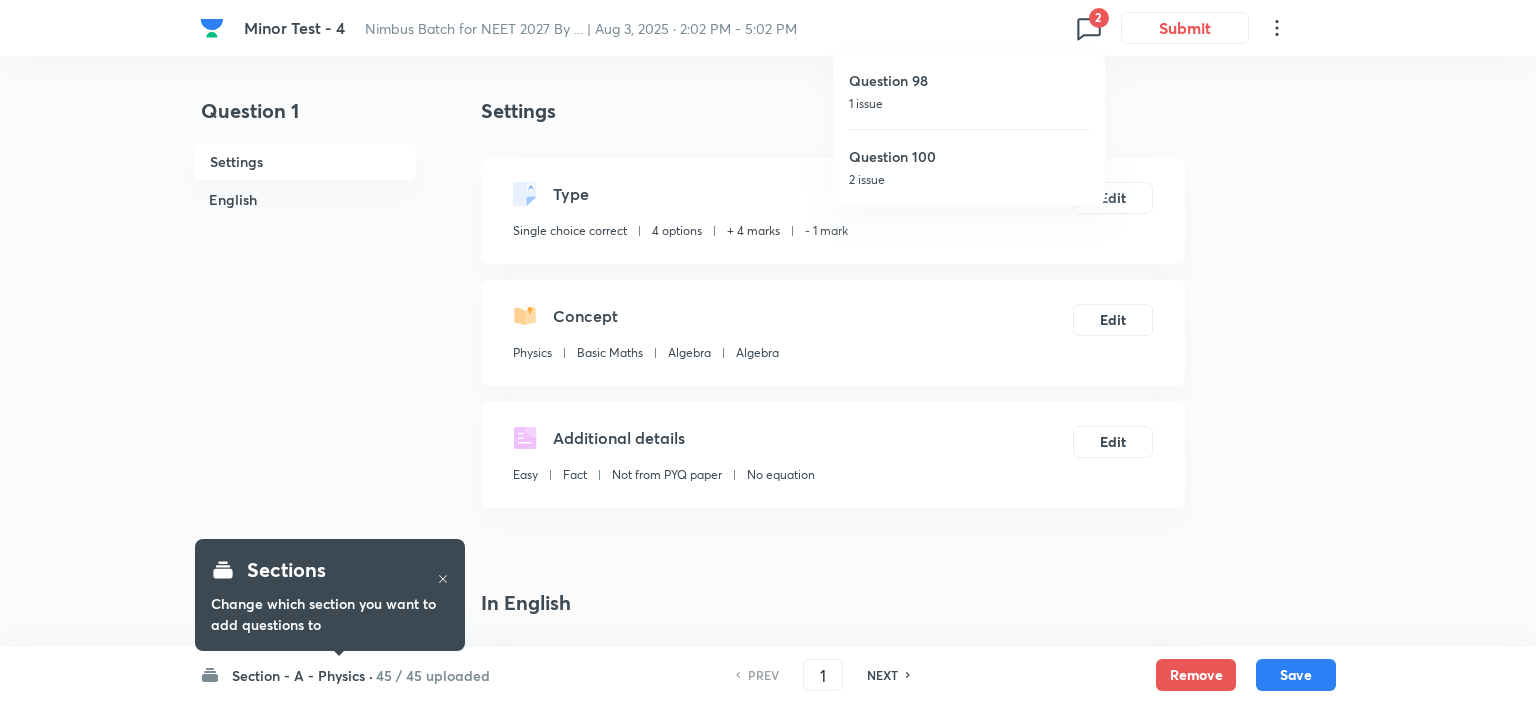 click on "2 issue" at bounding box center (969, 180) 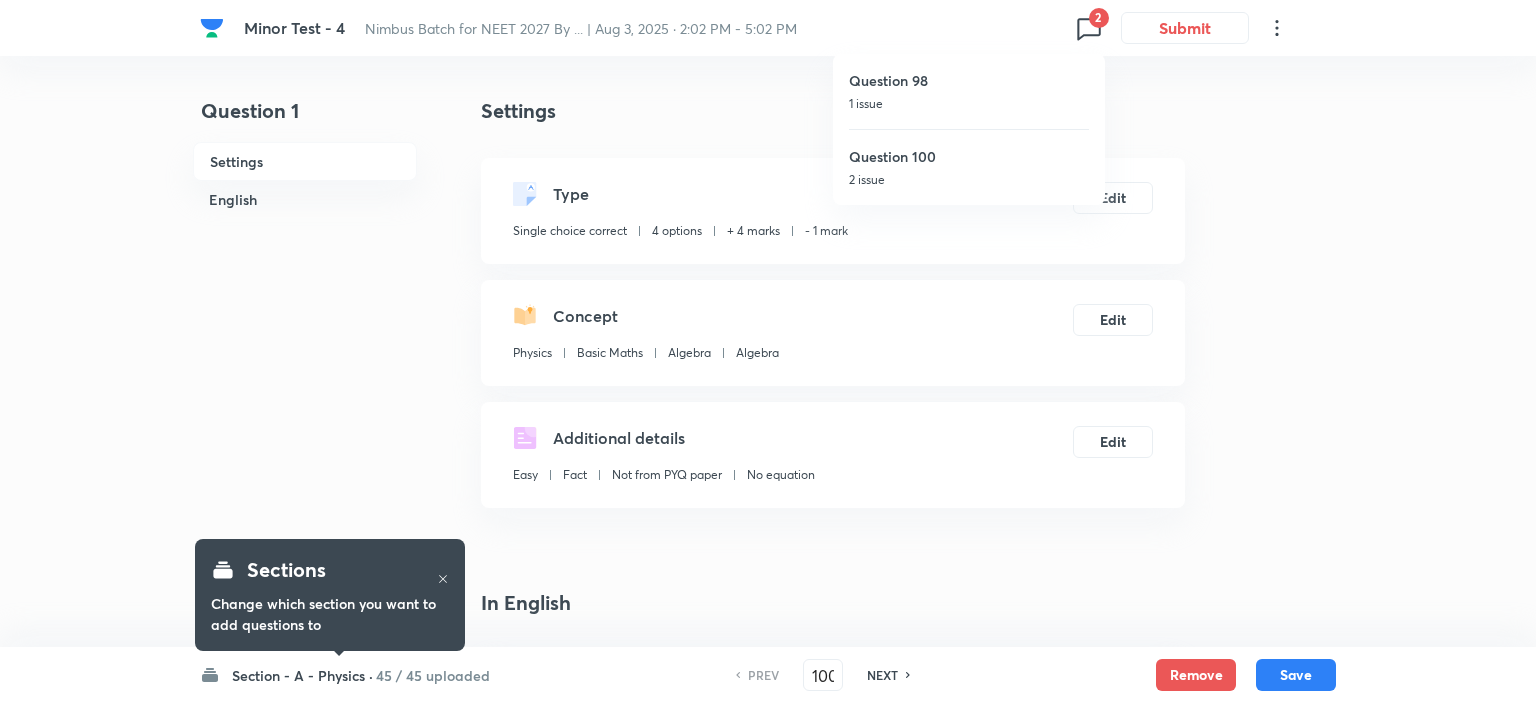 checkbox on "false" 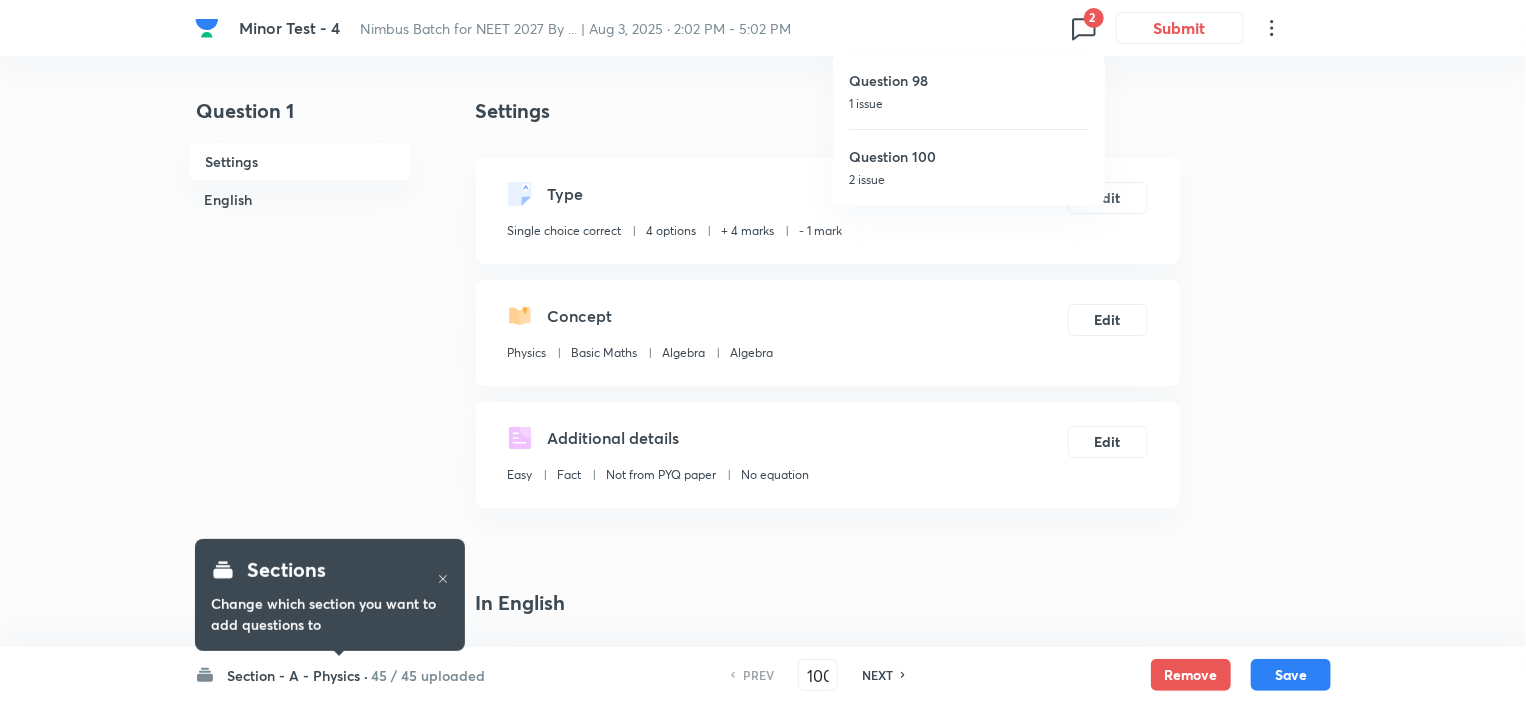 checkbox on "true" 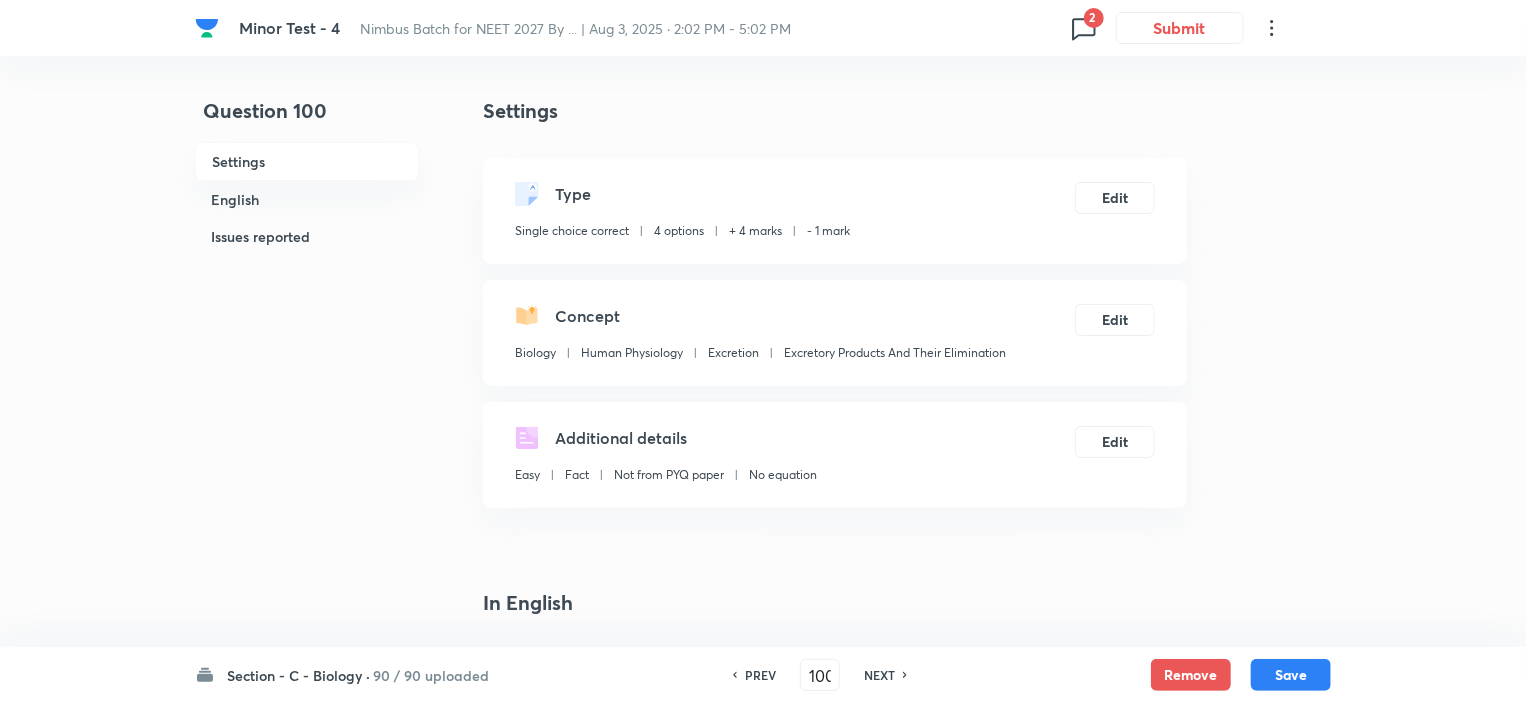 click on "NEXT" at bounding box center [879, 675] 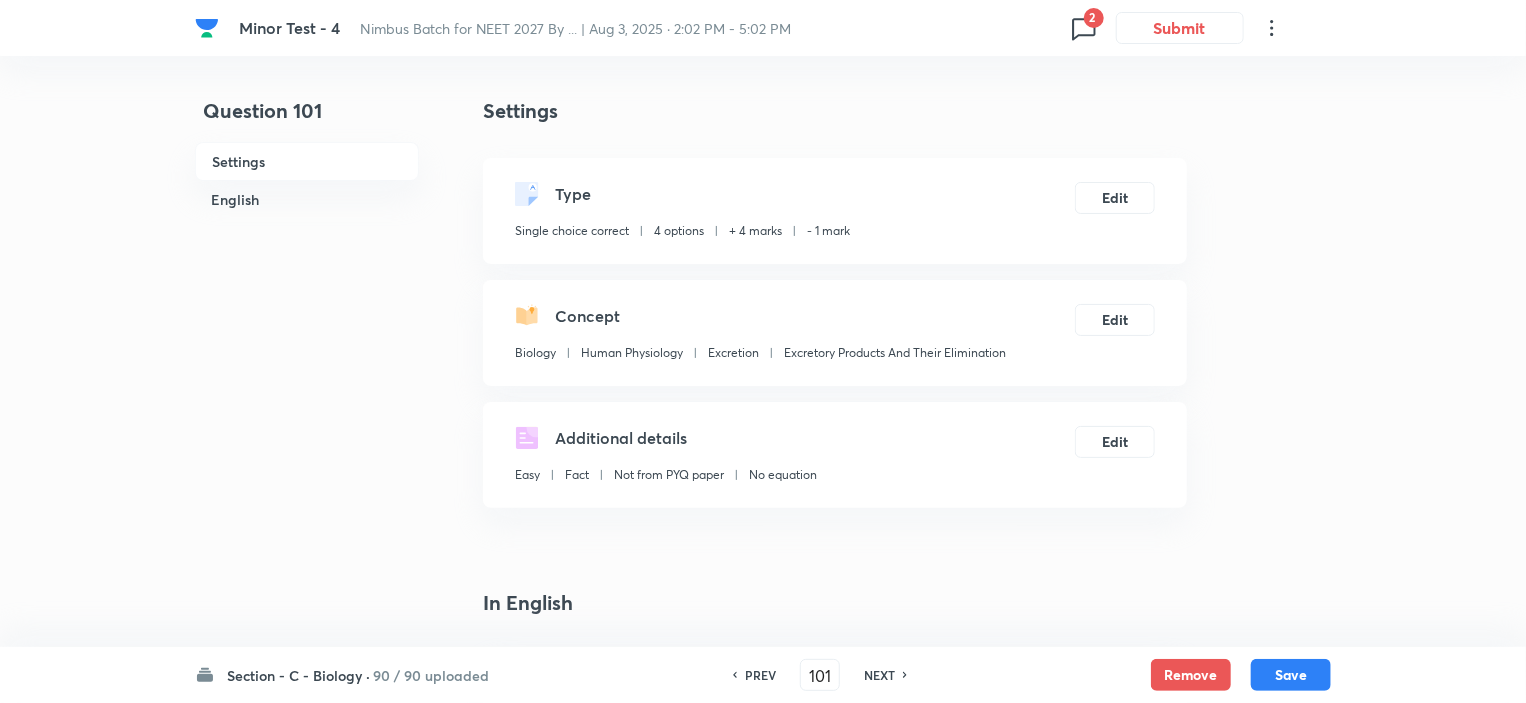 checkbox on "false" 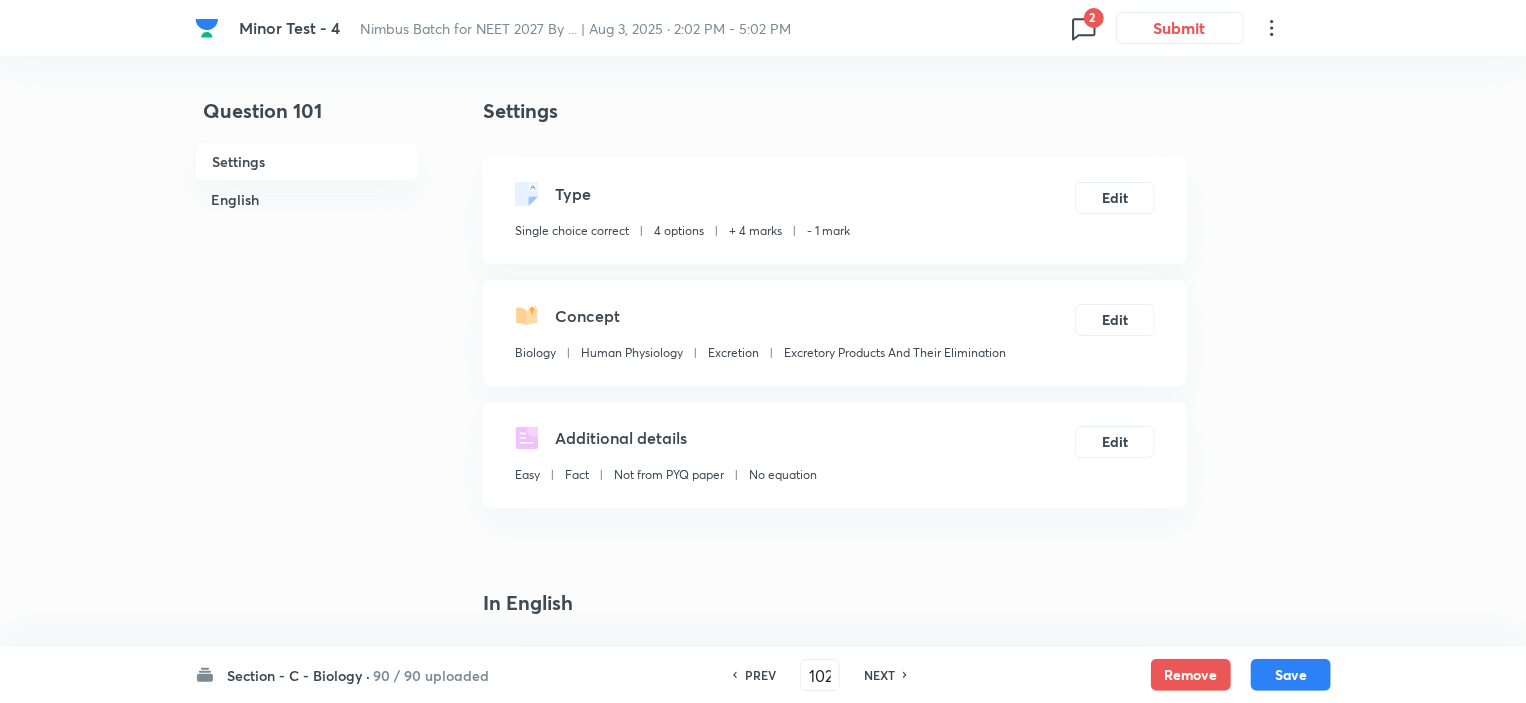 checkbox on "true" 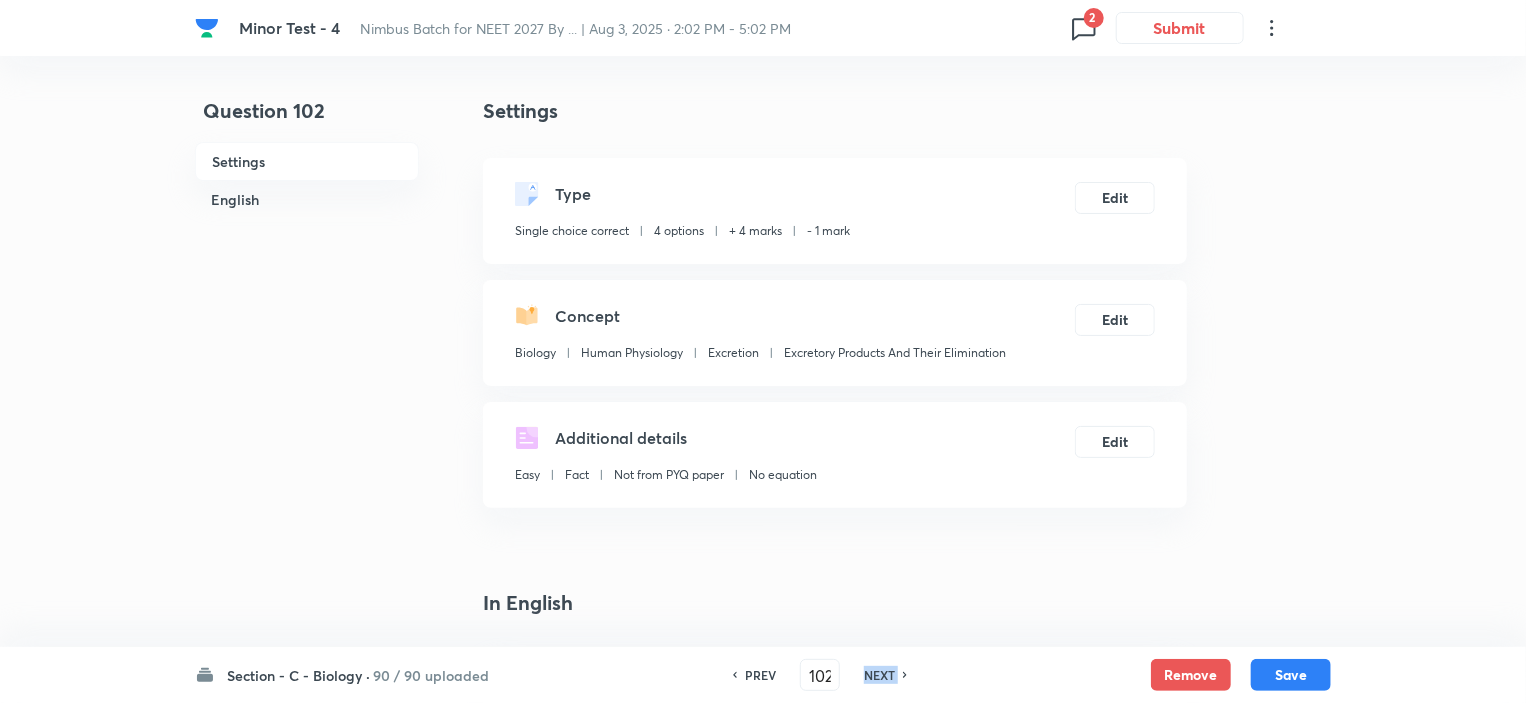 click on "NEXT" at bounding box center [879, 675] 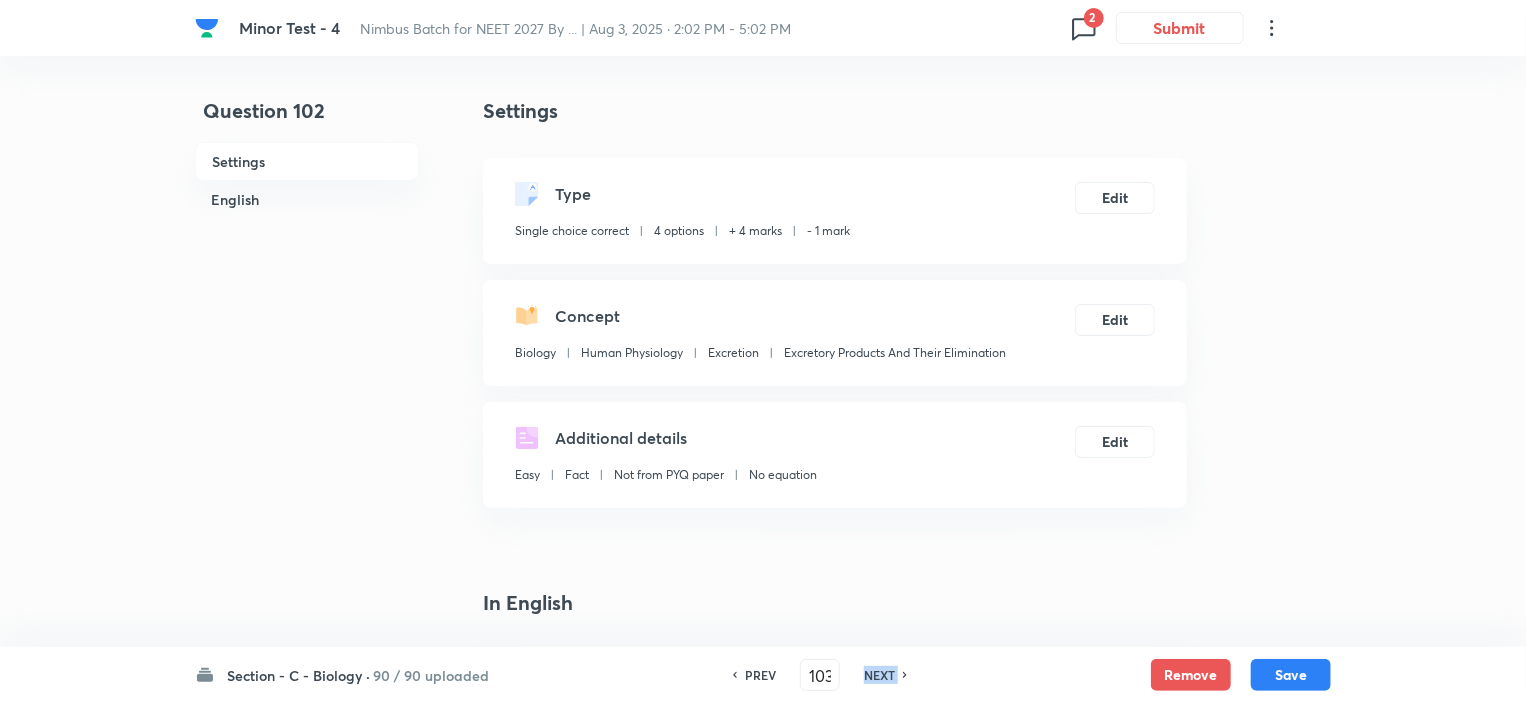 checkbox on "false" 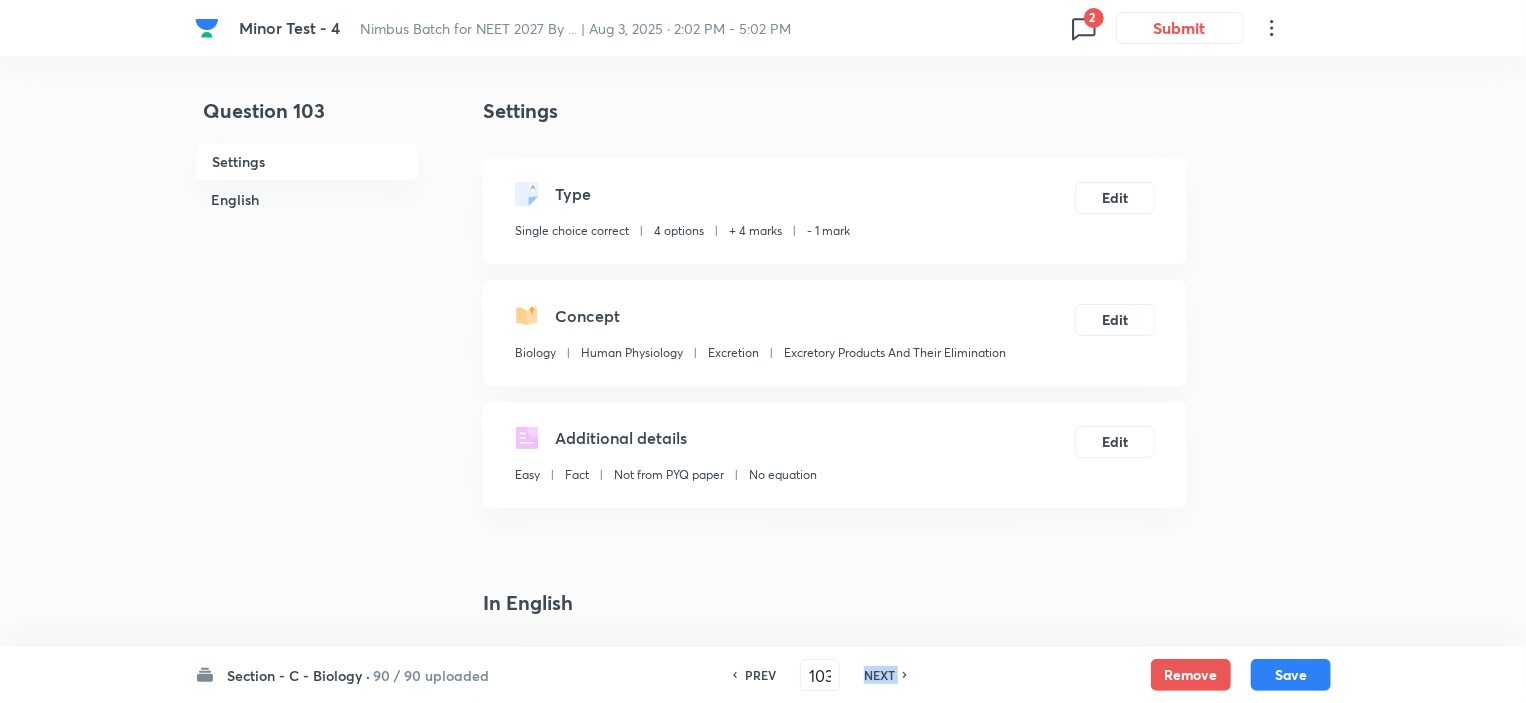 click on "NEXT" at bounding box center [879, 675] 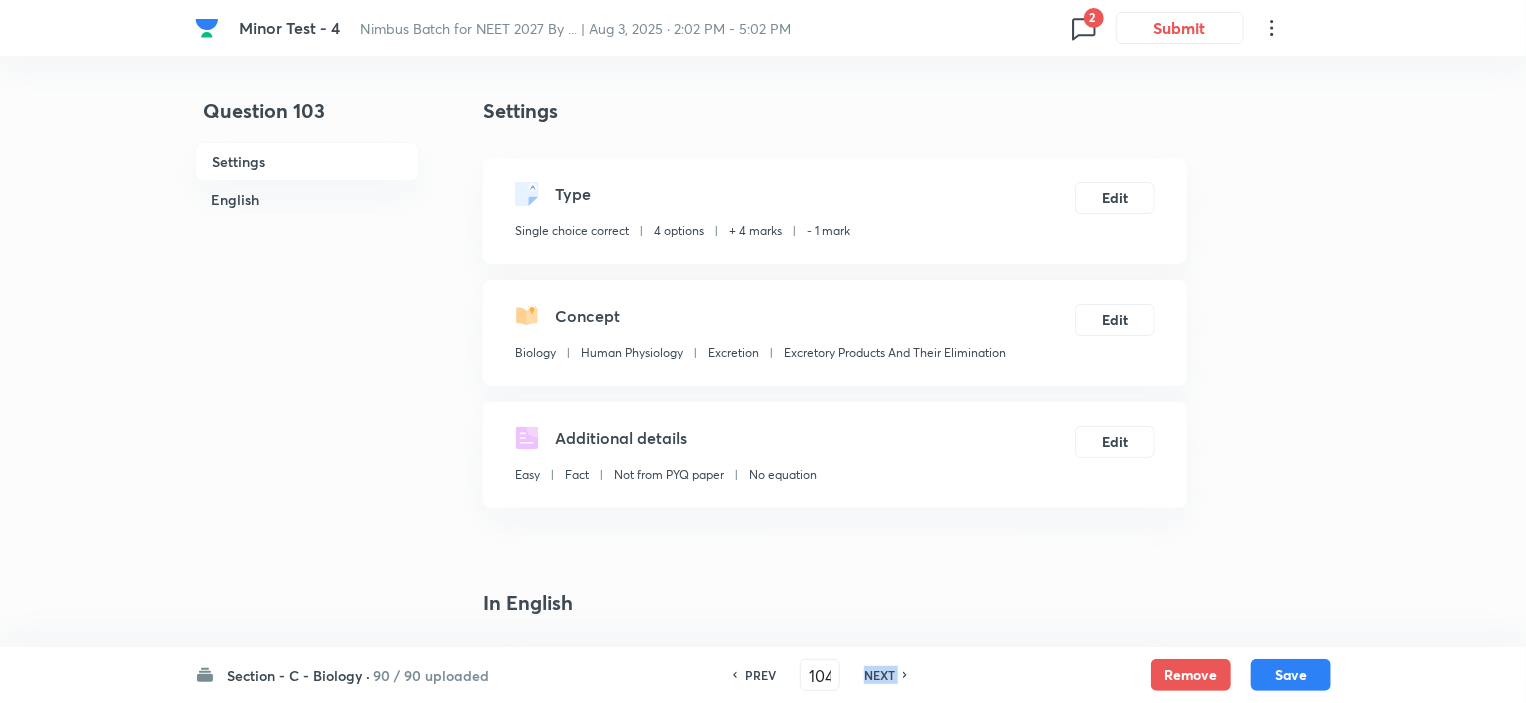 checkbox on "false" 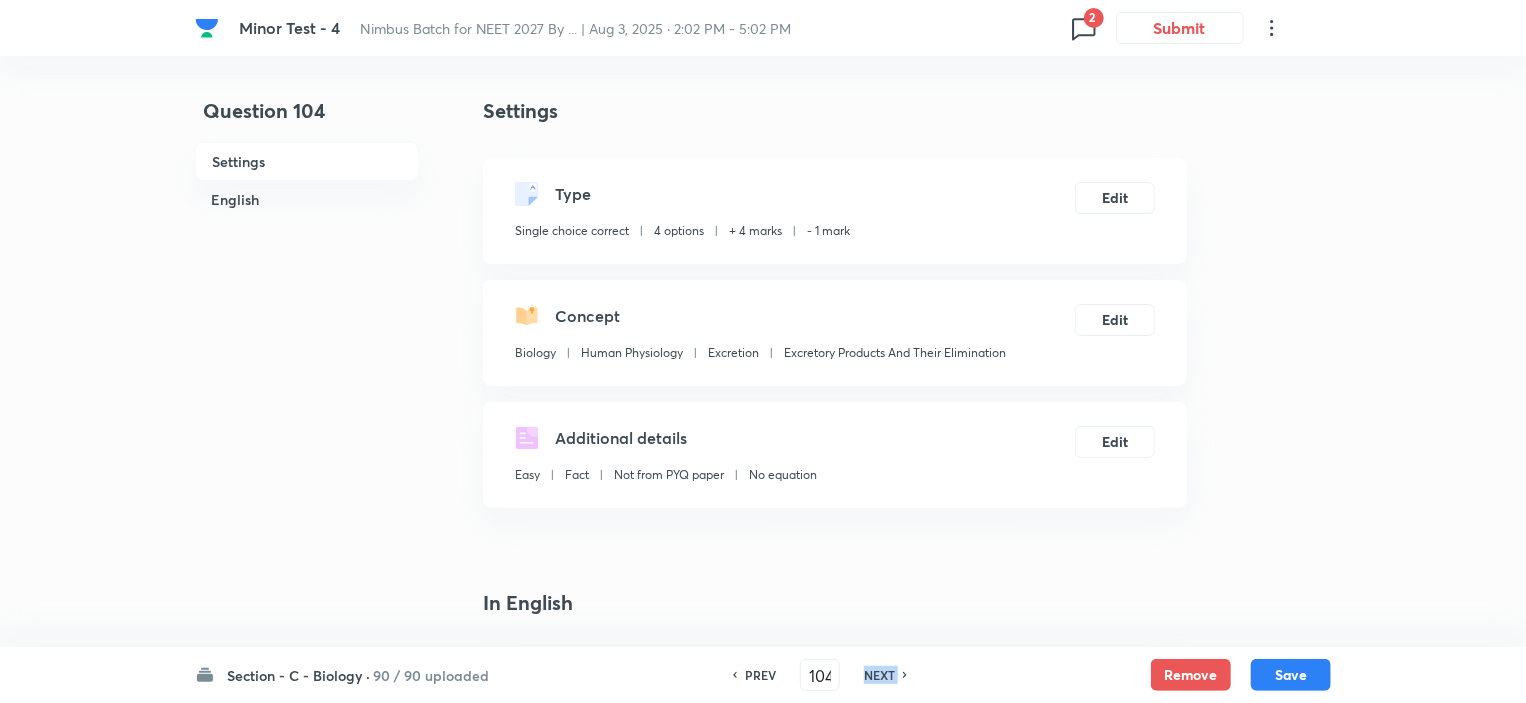 click on "NEXT" at bounding box center [879, 675] 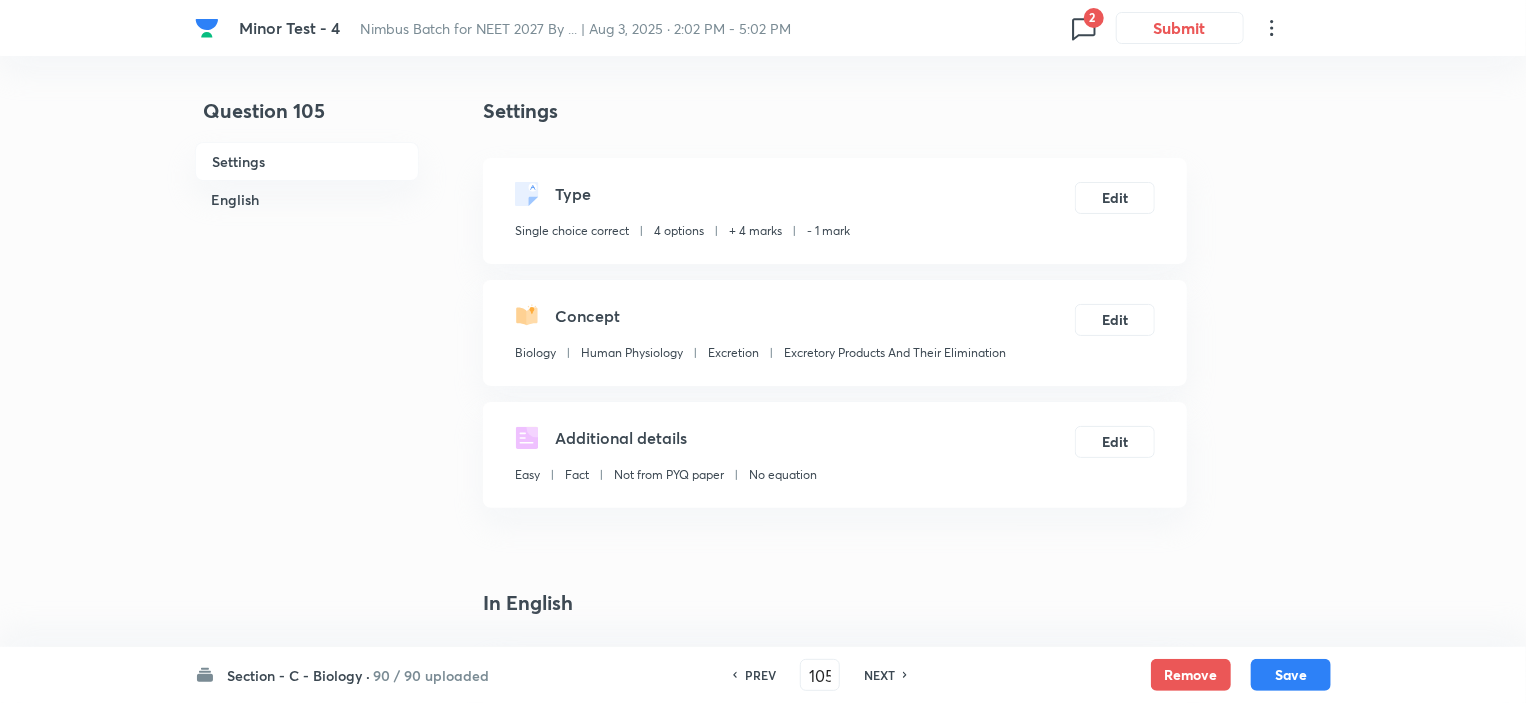 checkbox on "true" 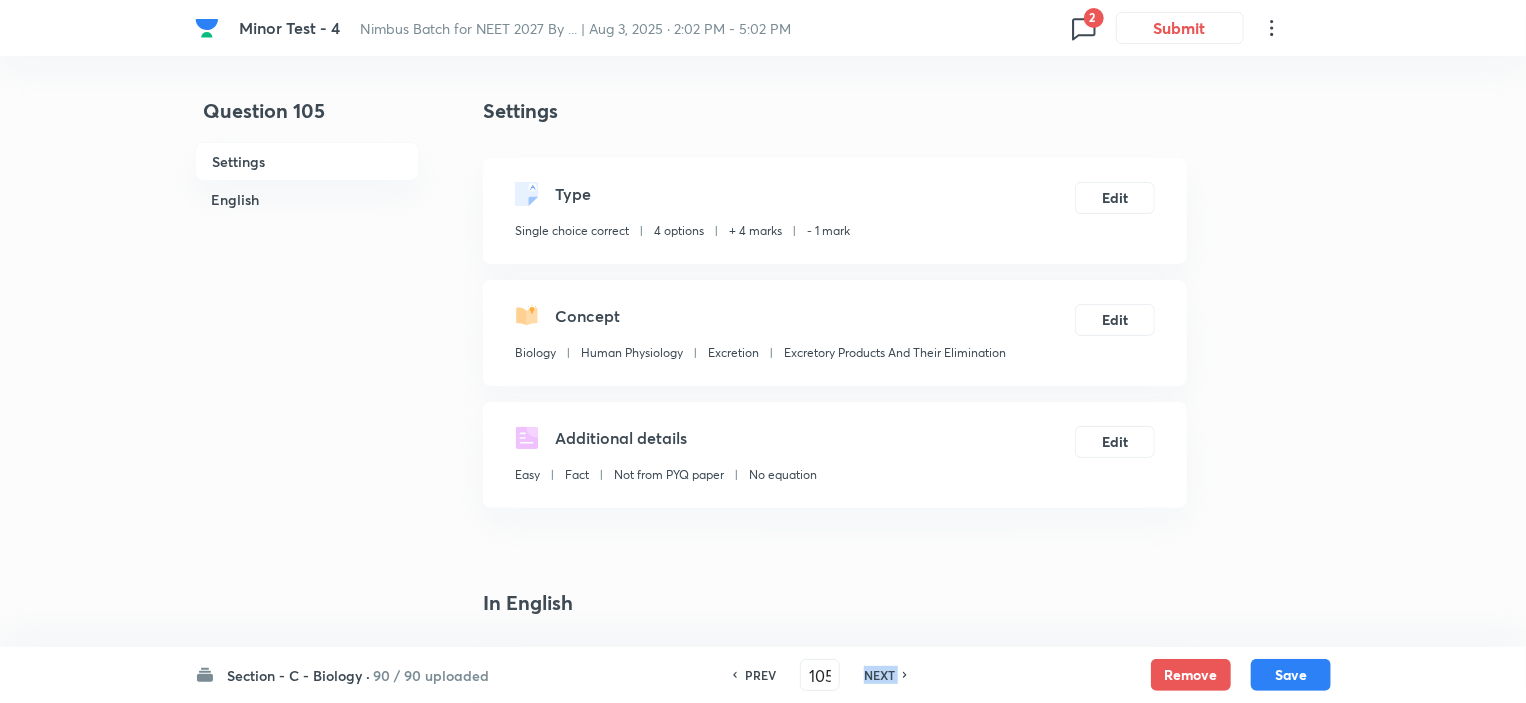 click on "NEXT" at bounding box center [879, 675] 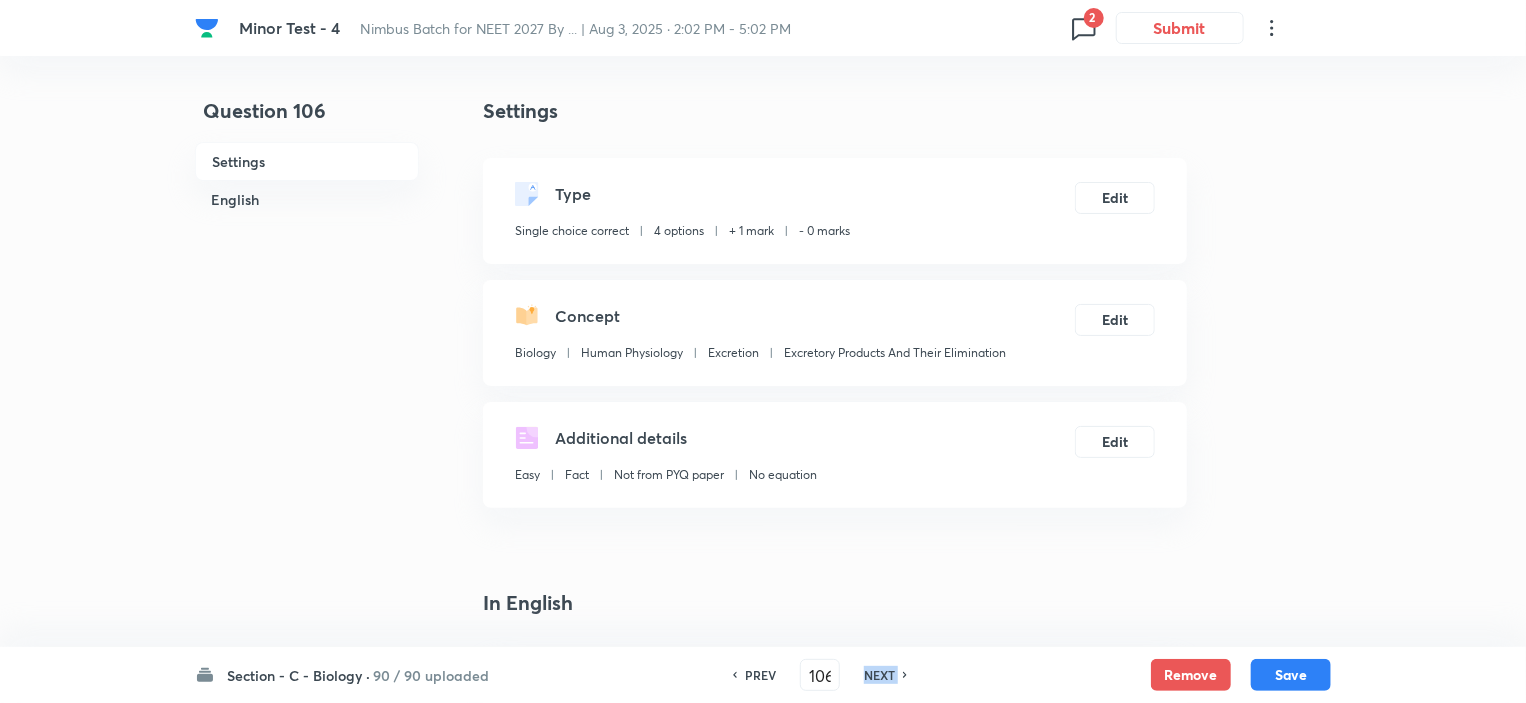 checkbox on "true" 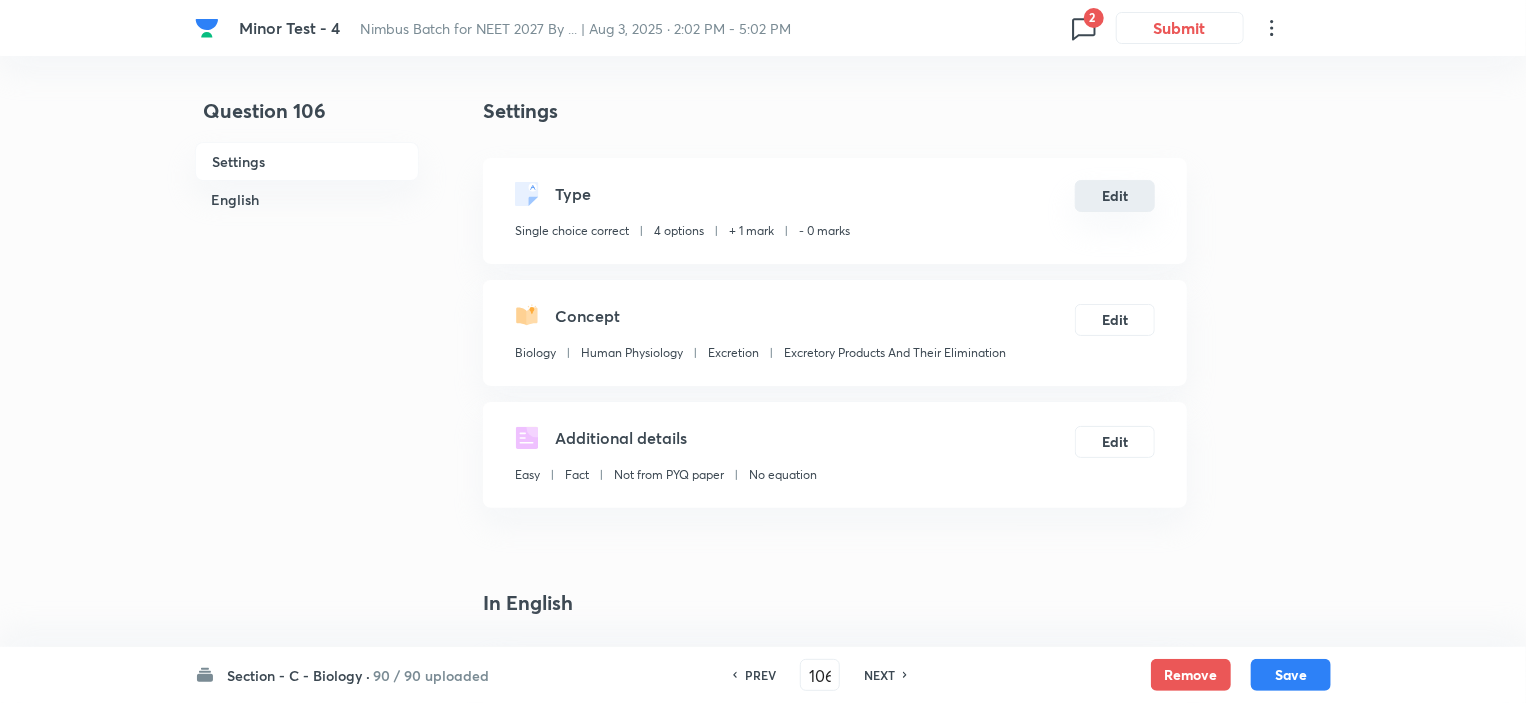 click on "Edit" at bounding box center [1115, 196] 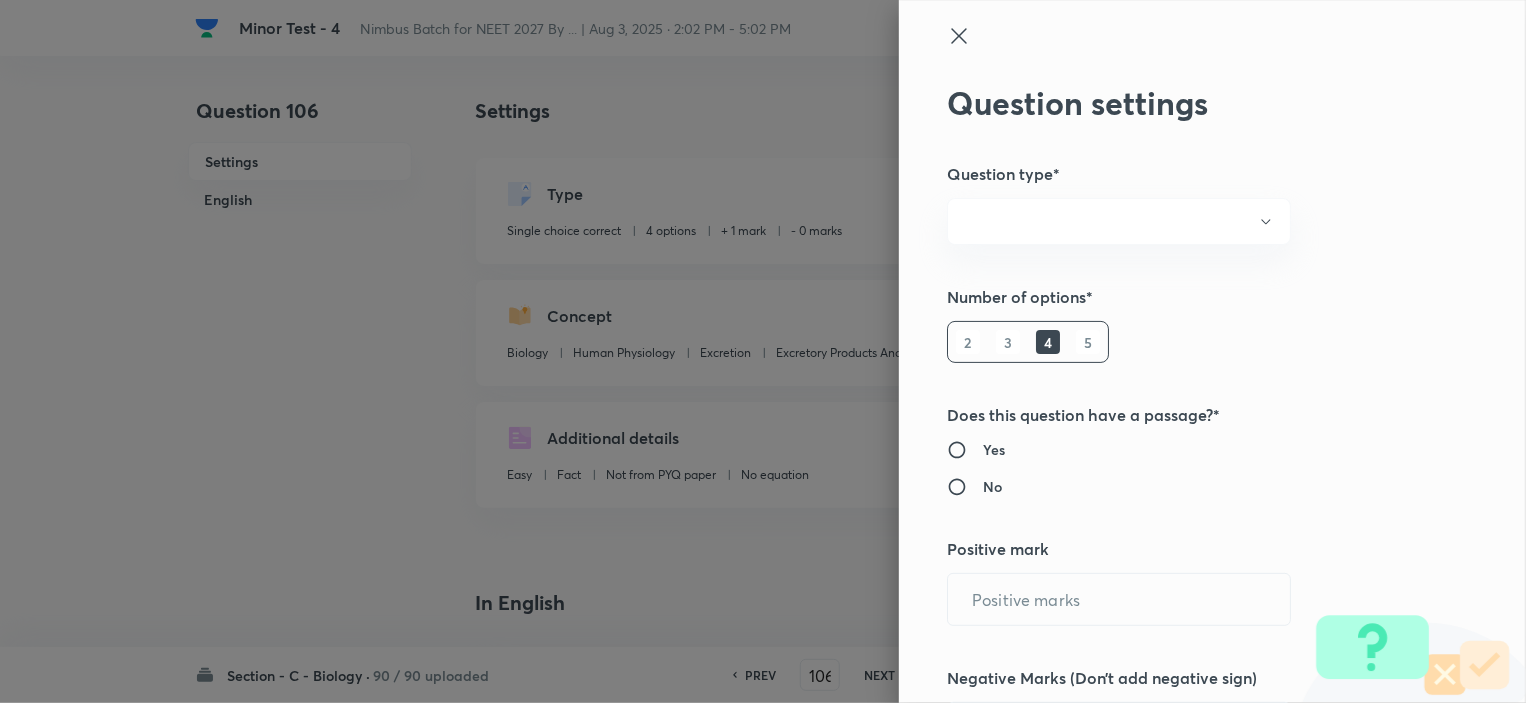 radio on "true" 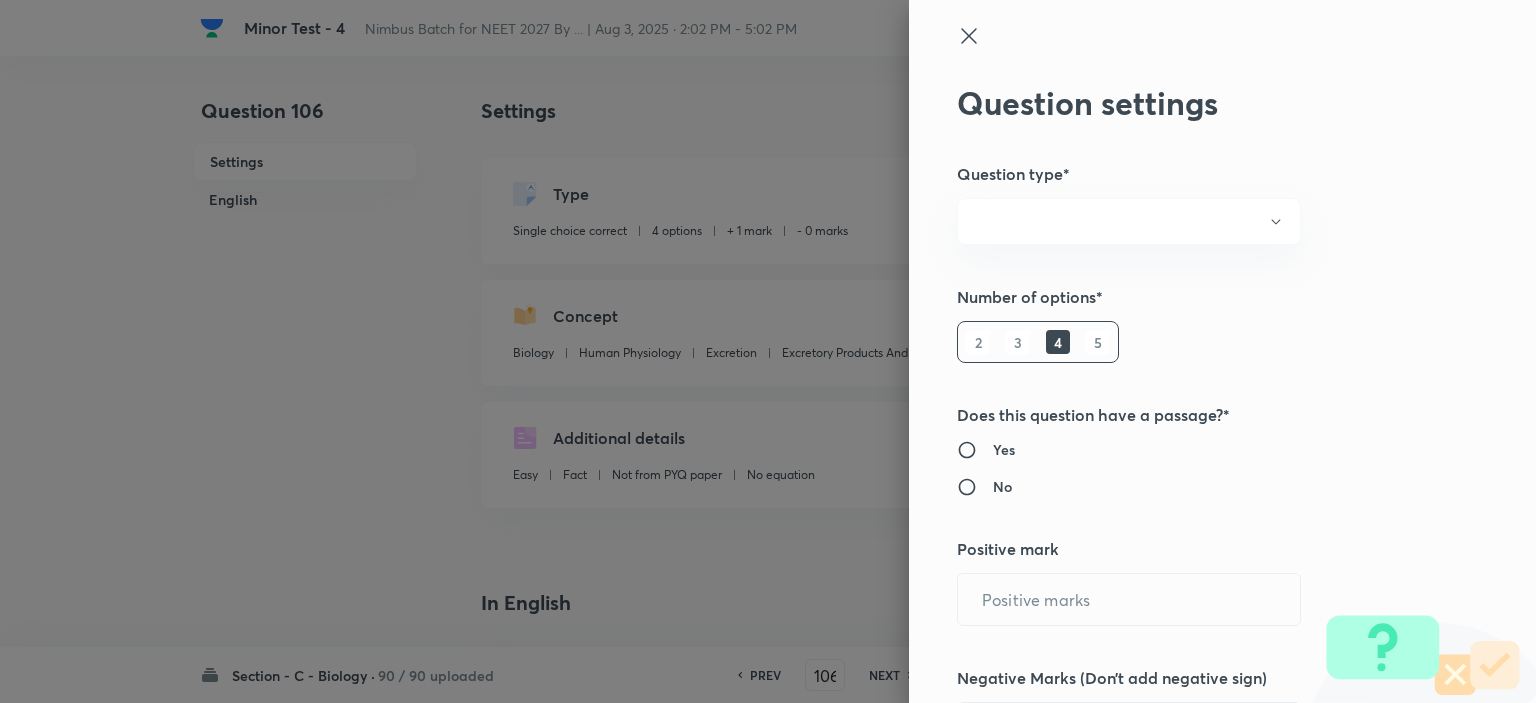 type on "1" 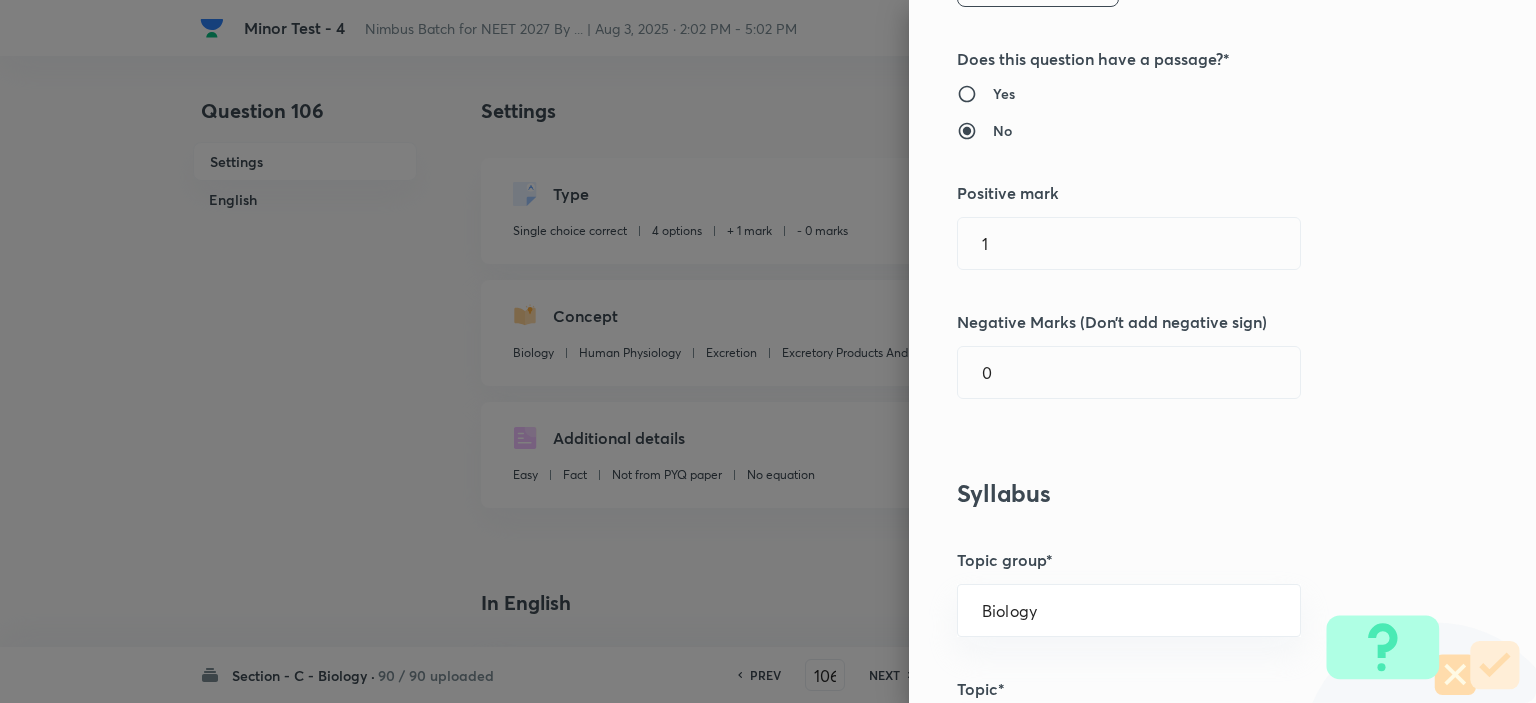 scroll, scrollTop: 400, scrollLeft: 0, axis: vertical 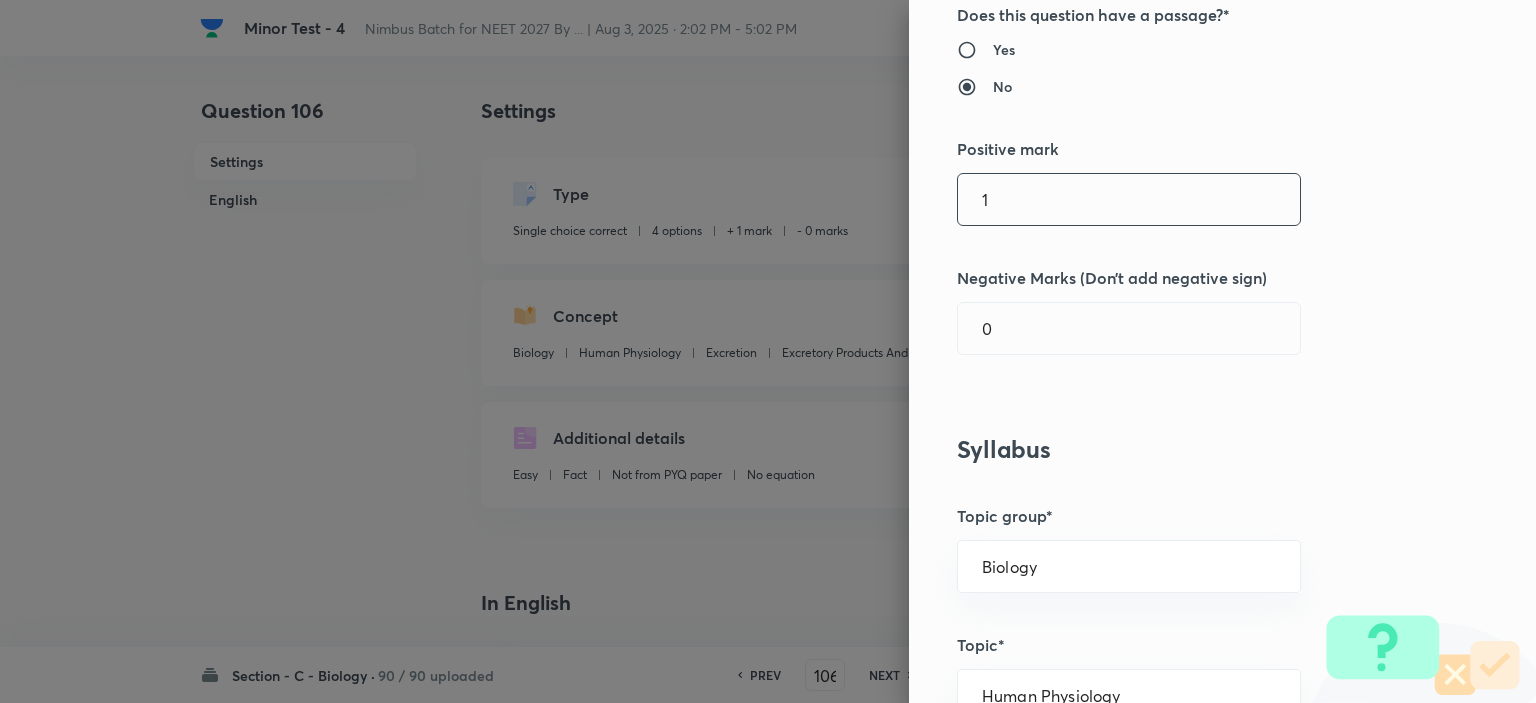 drag, startPoint x: 984, startPoint y: 207, endPoint x: 911, endPoint y: 187, distance: 75.690155 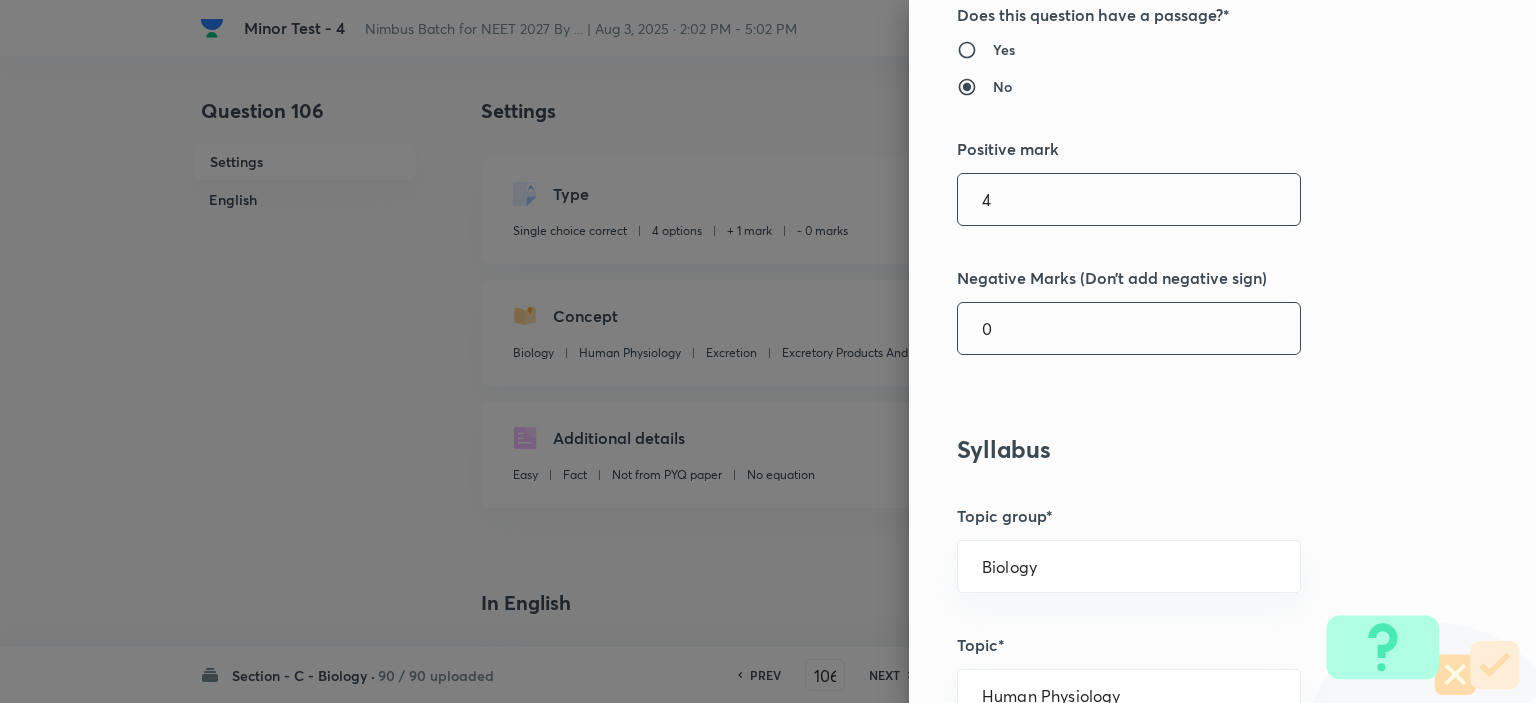 type on "4" 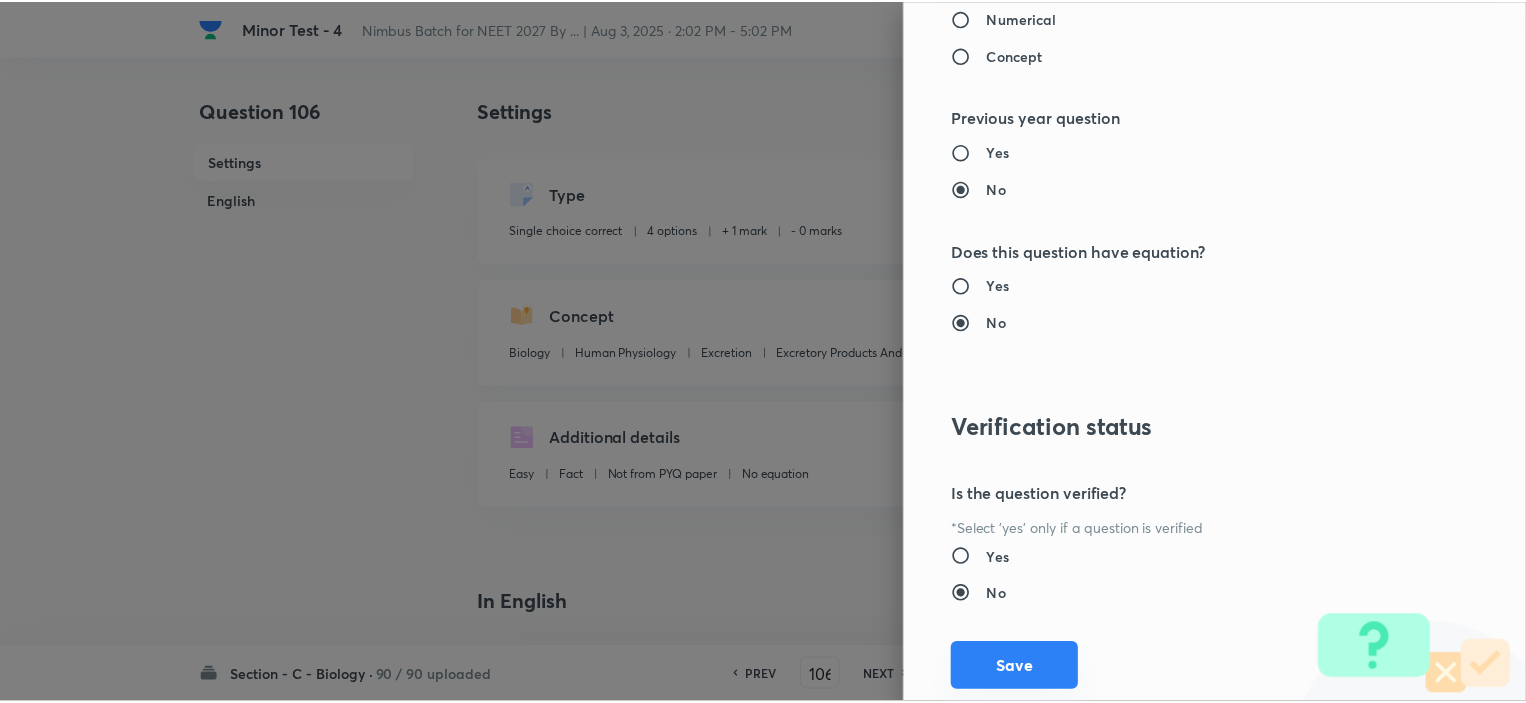 scroll, scrollTop: 2019, scrollLeft: 0, axis: vertical 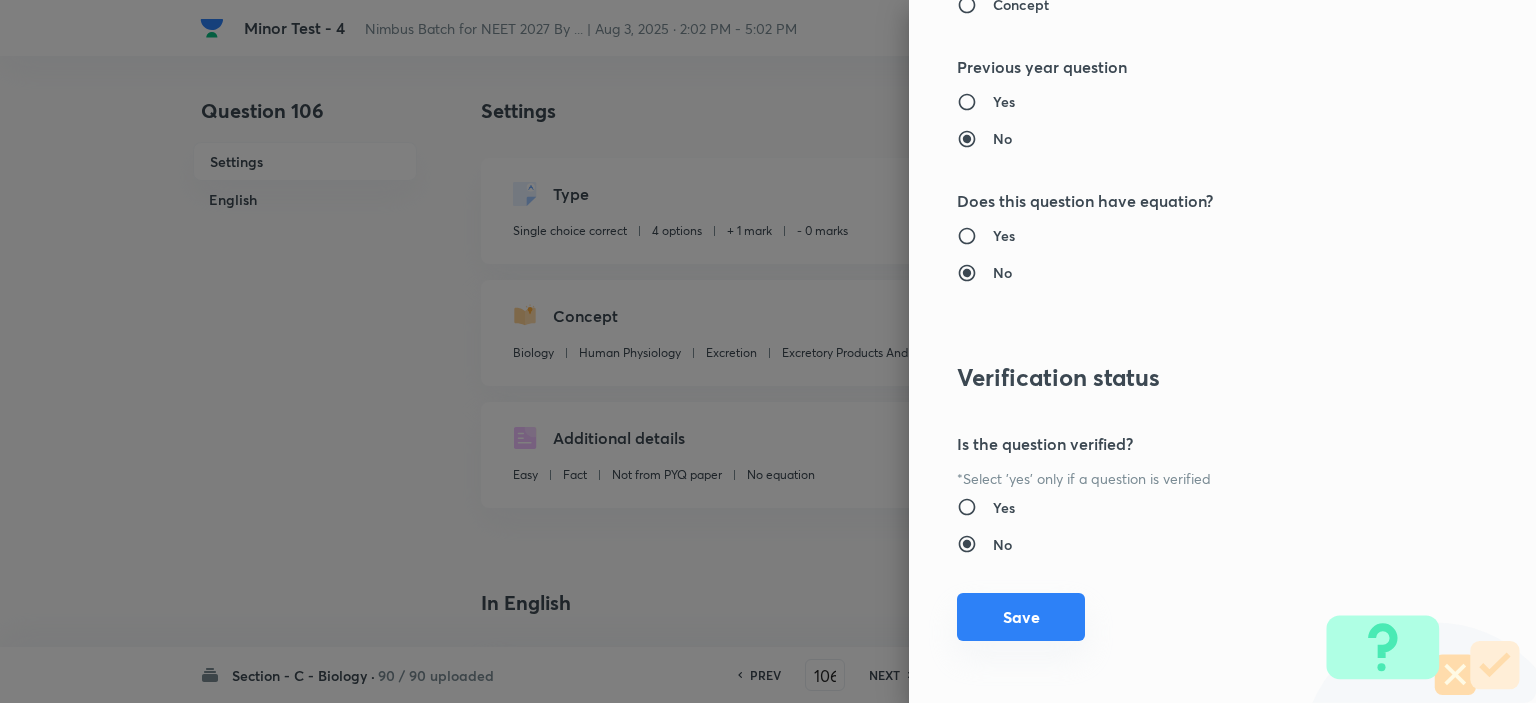 type on "1" 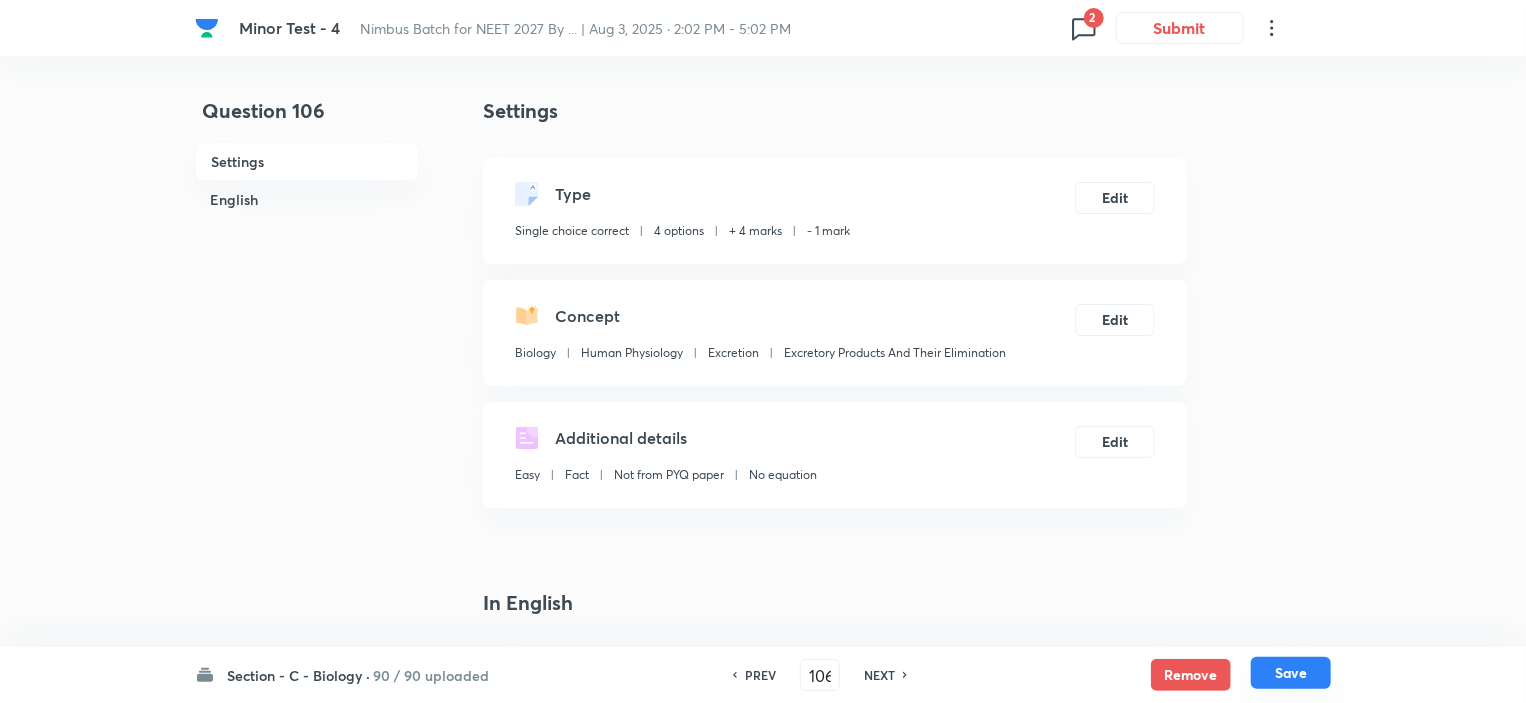 click on "Save" at bounding box center (1291, 673) 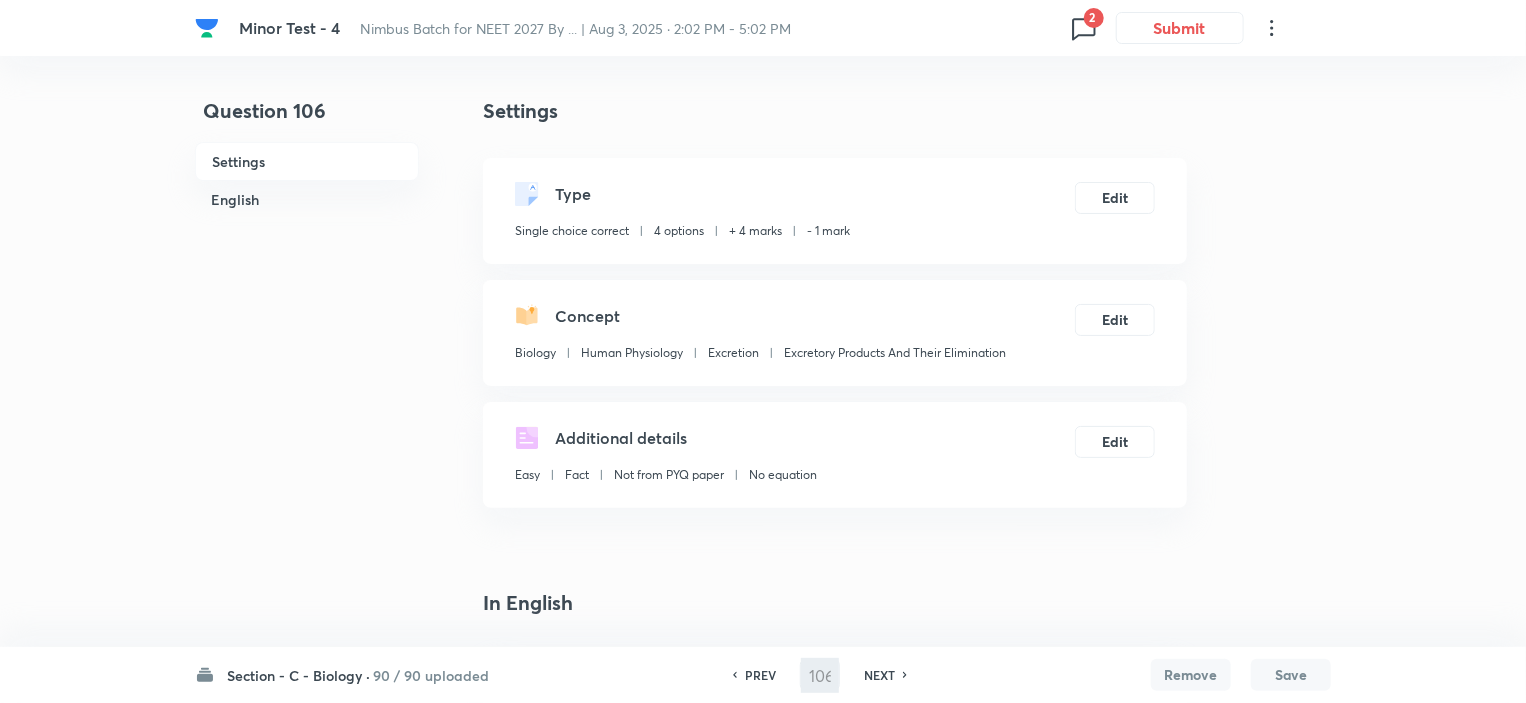 type on "107" 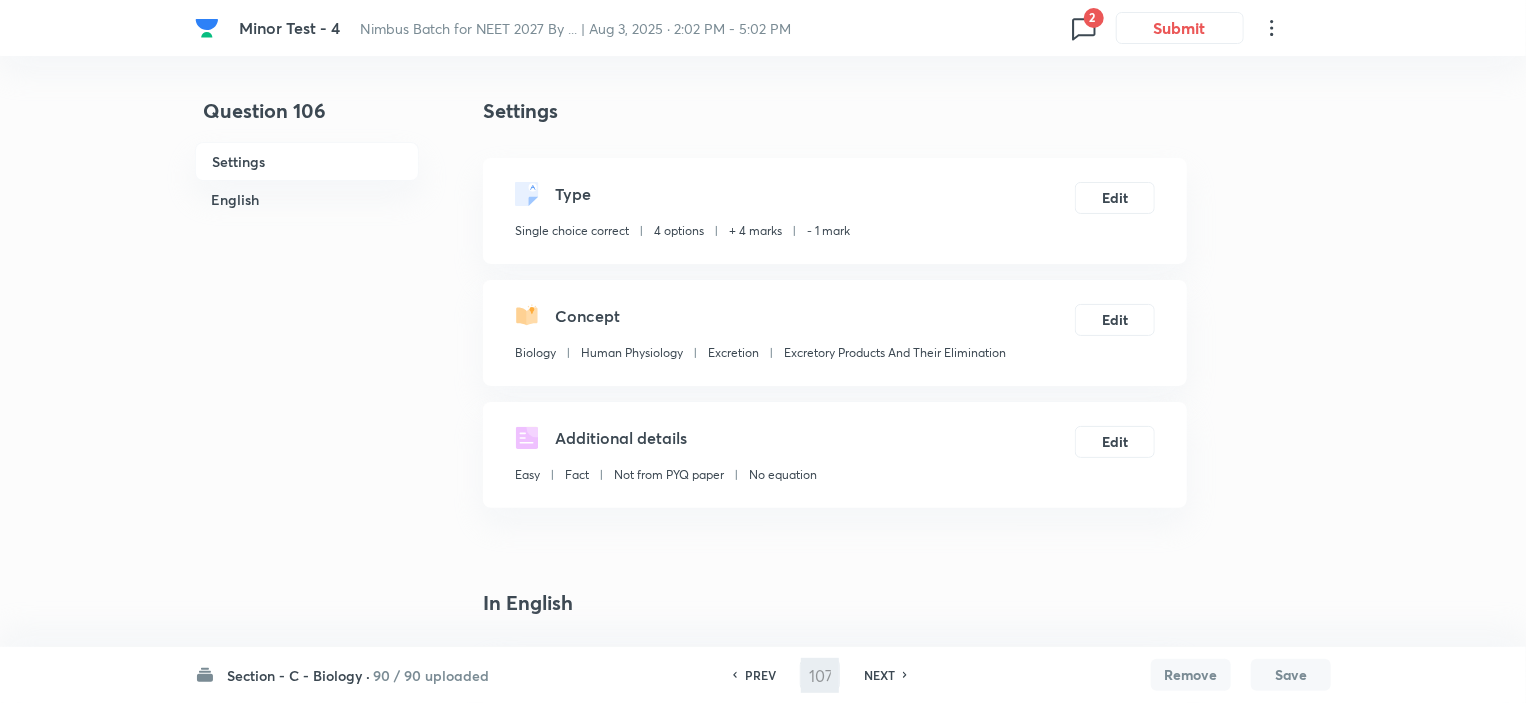 checkbox on "false" 